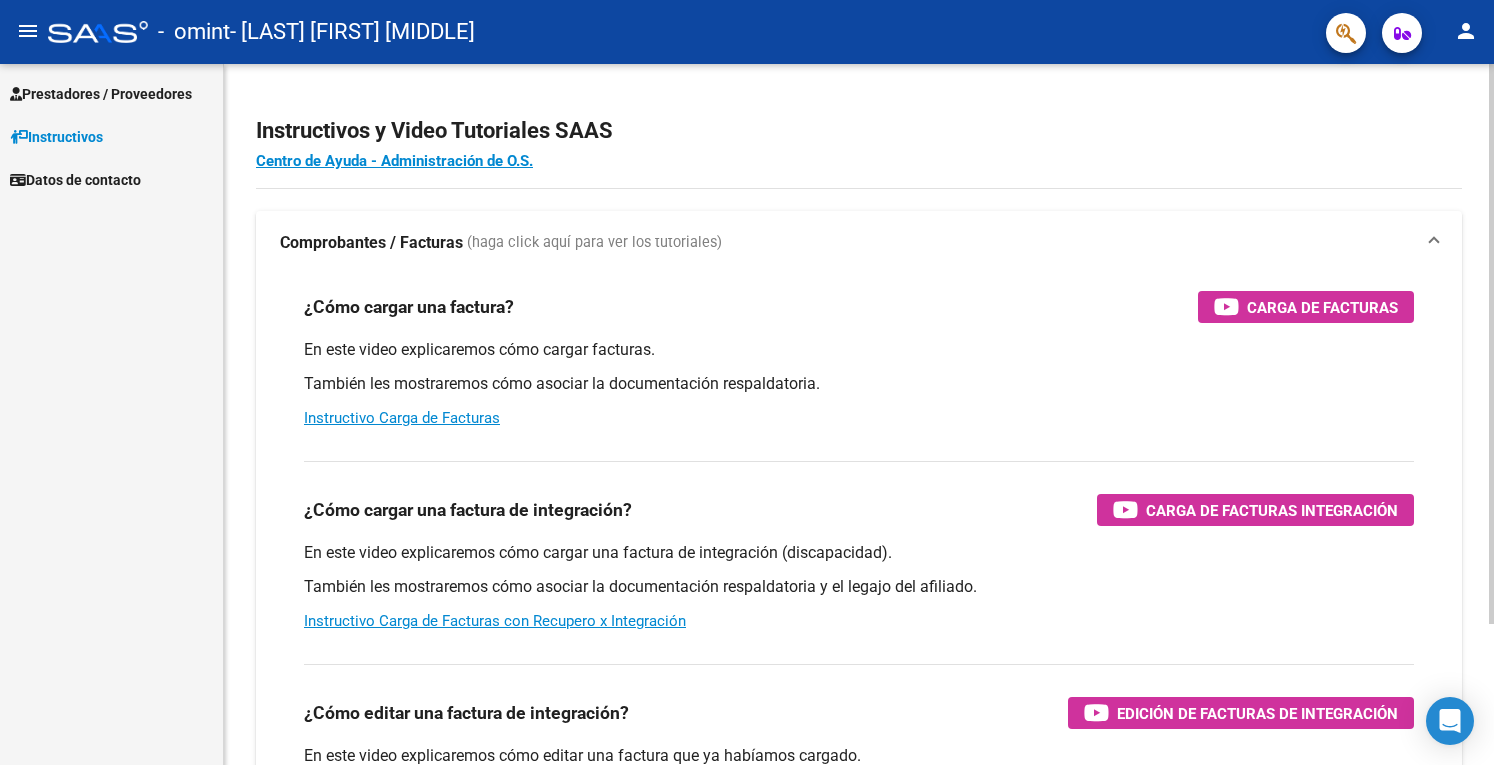 scroll, scrollTop: 0, scrollLeft: 0, axis: both 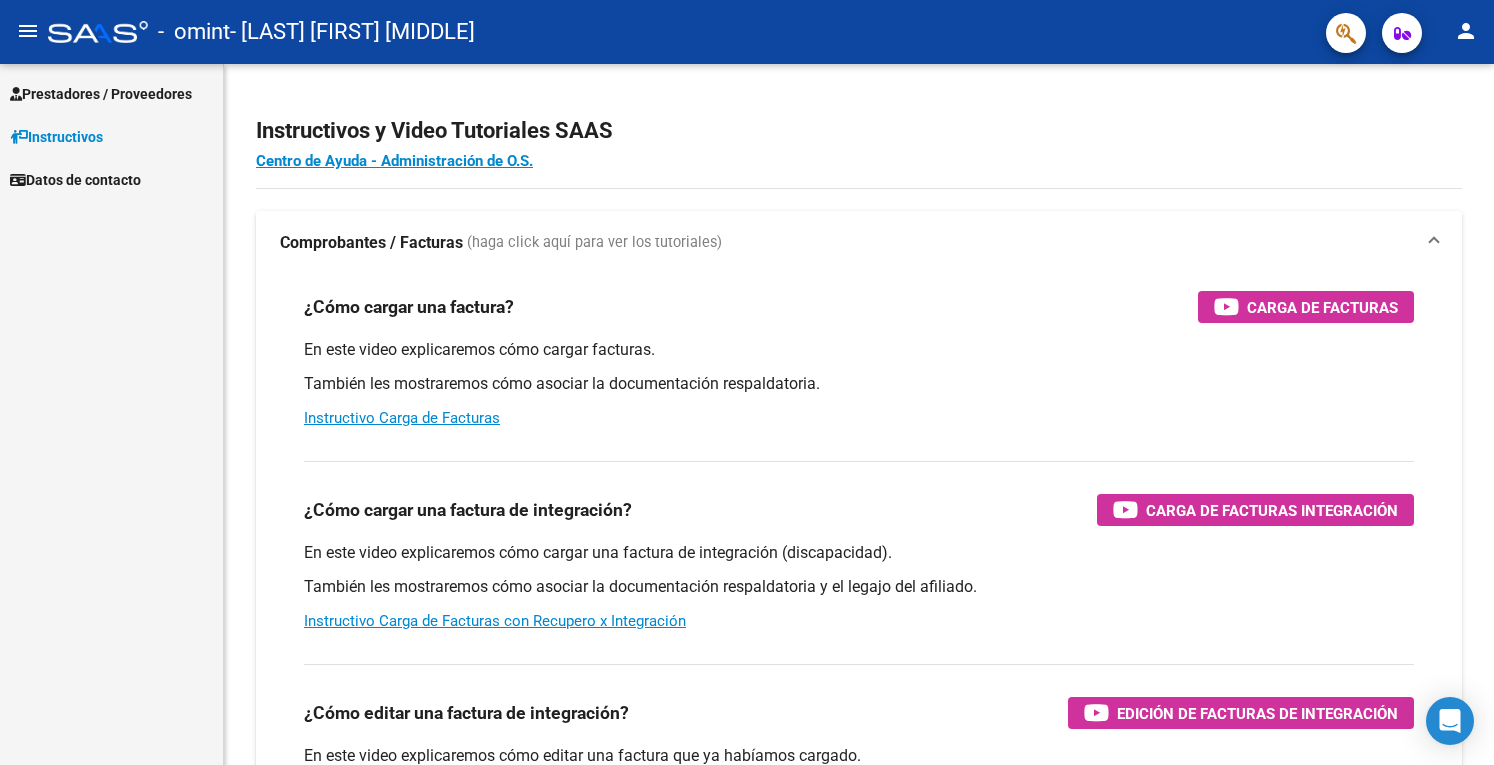 click on "Prestadores / Proveedores" at bounding box center (101, 94) 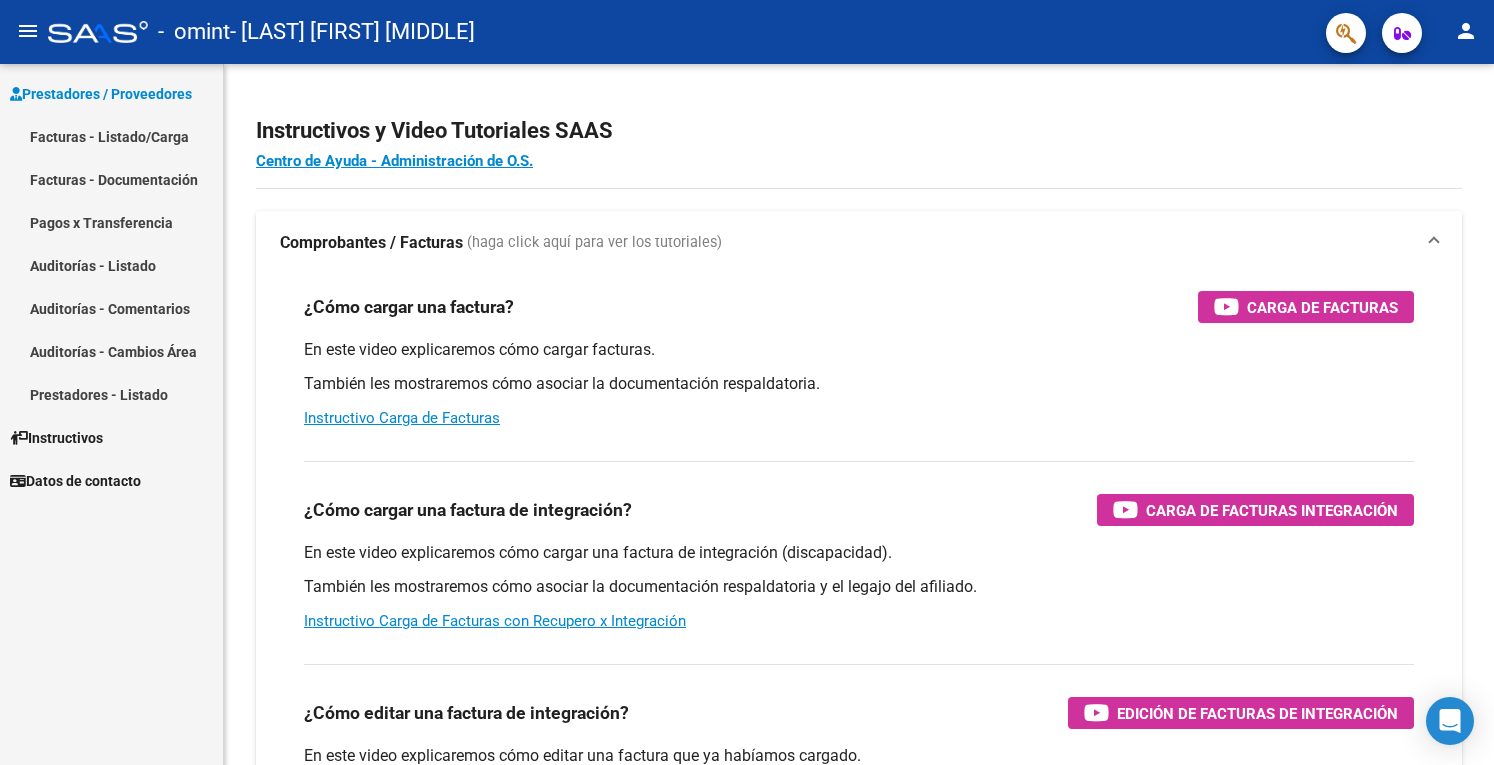 click on "Facturas - Listado/Carga" at bounding box center [111, 136] 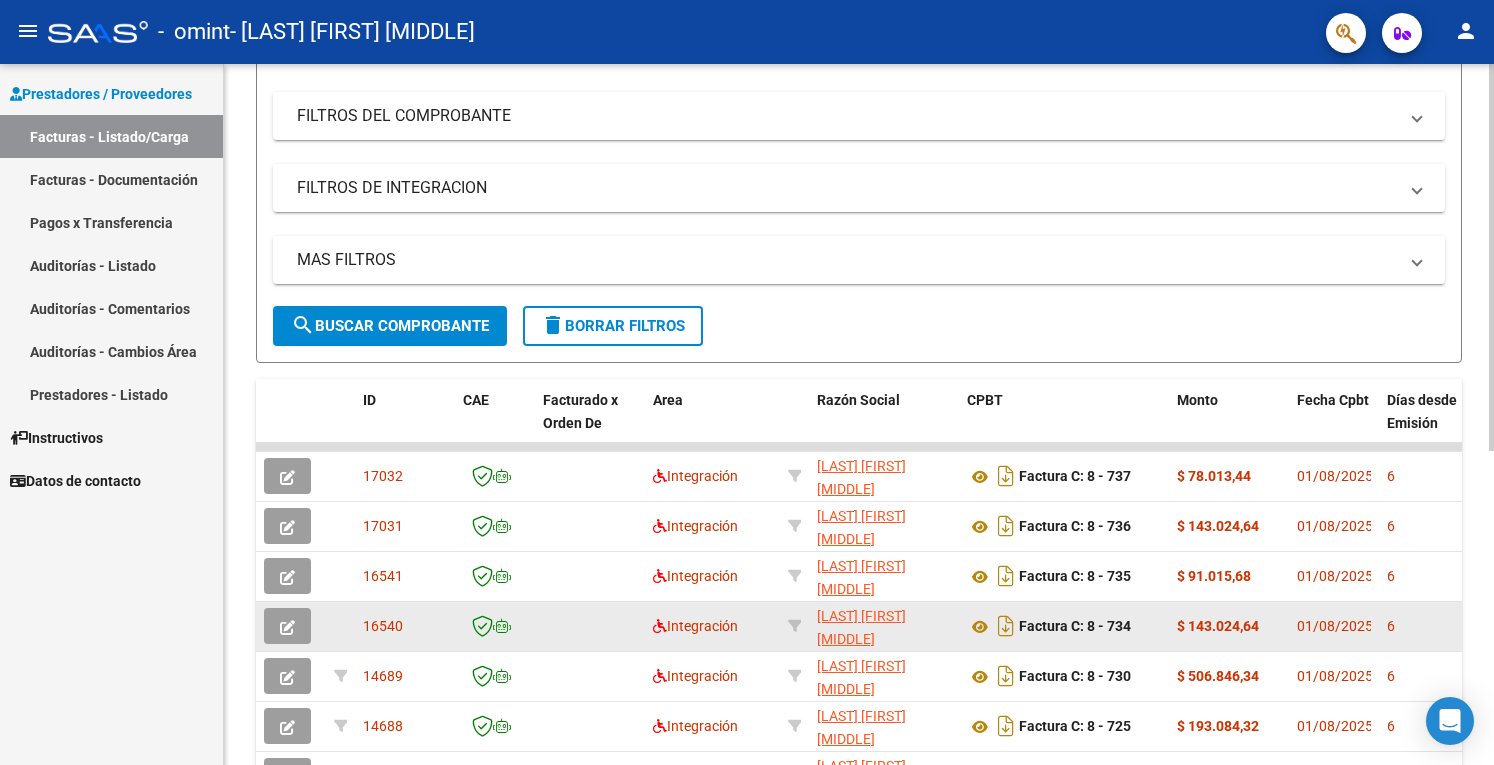 scroll, scrollTop: 300, scrollLeft: 0, axis: vertical 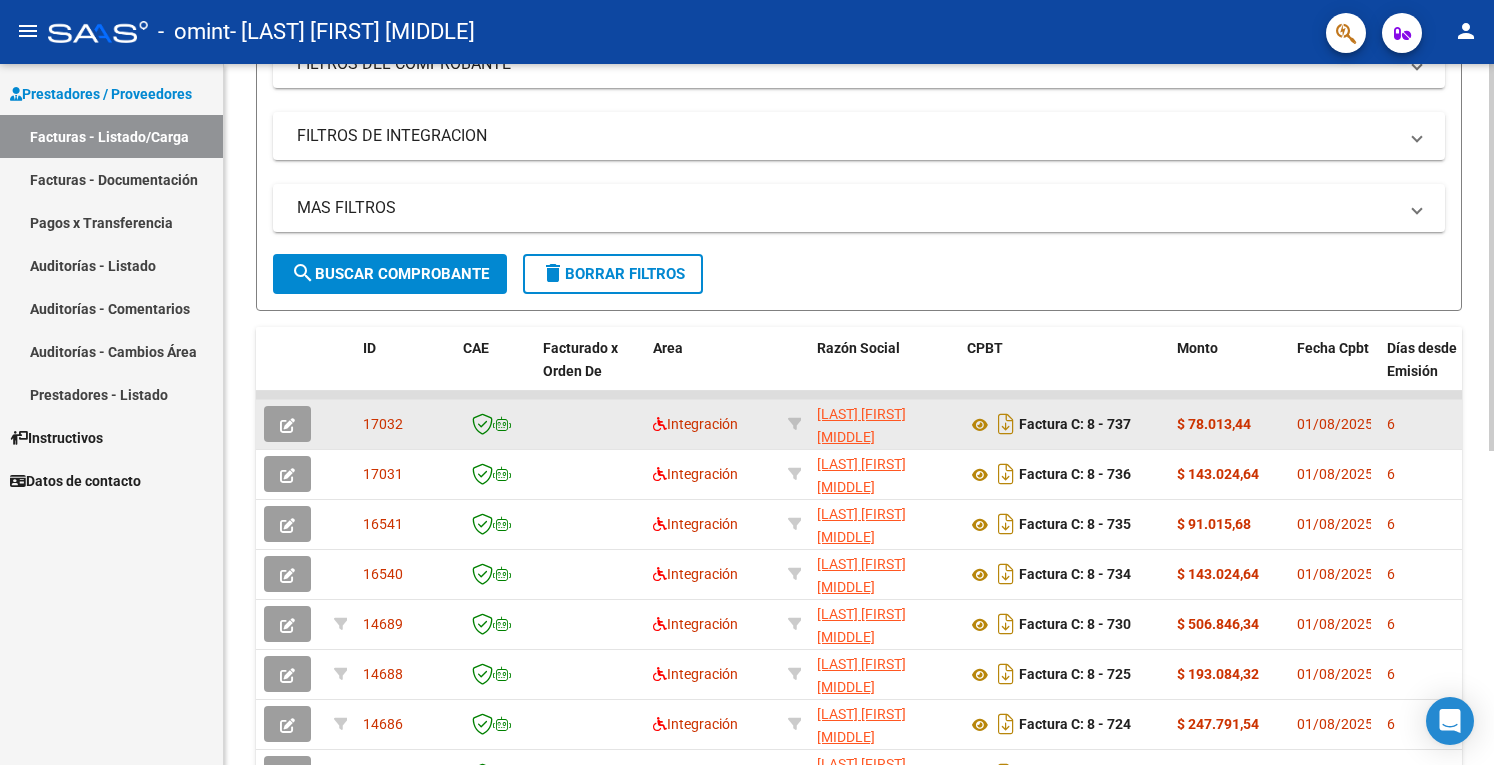 click 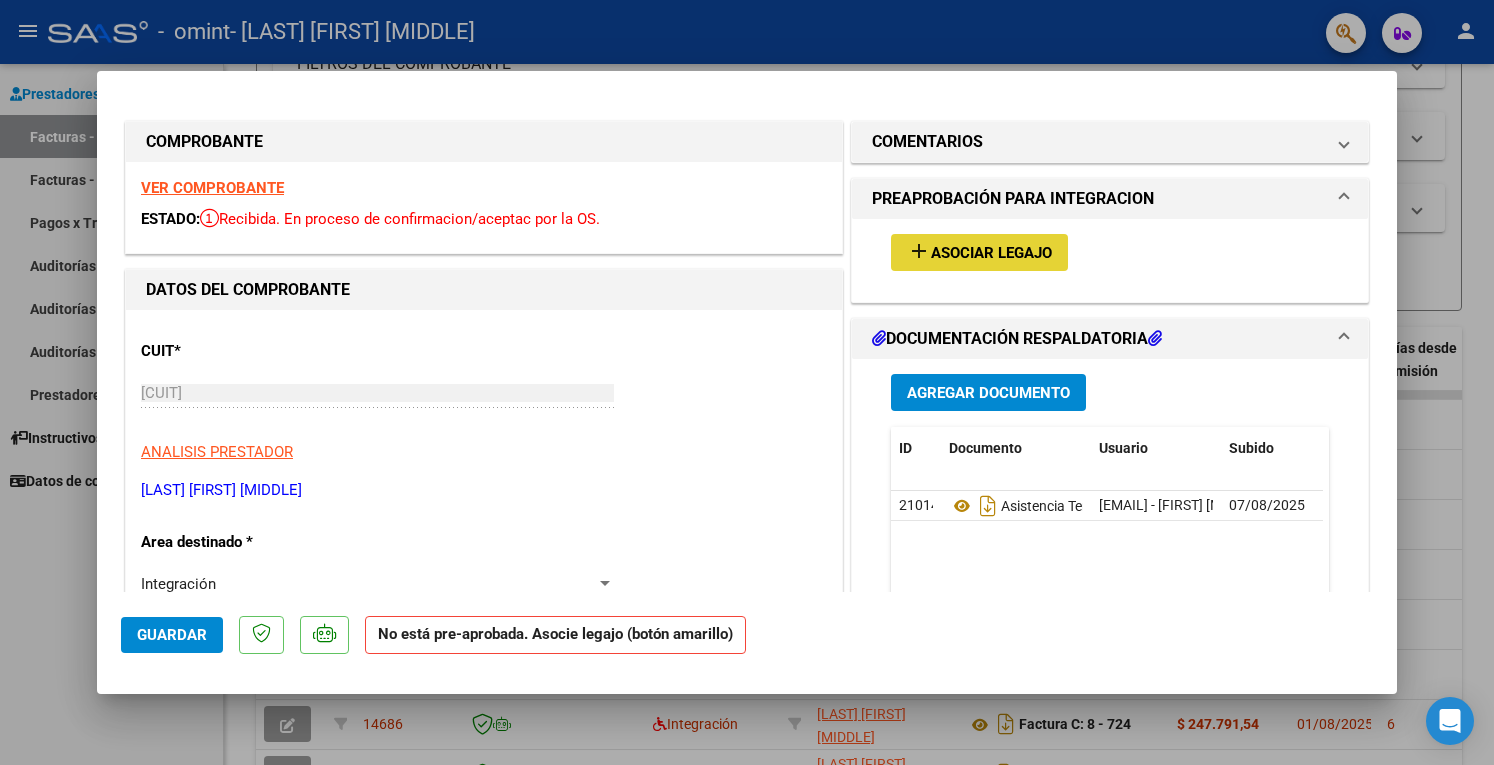 click on "Asociar Legajo" at bounding box center (991, 253) 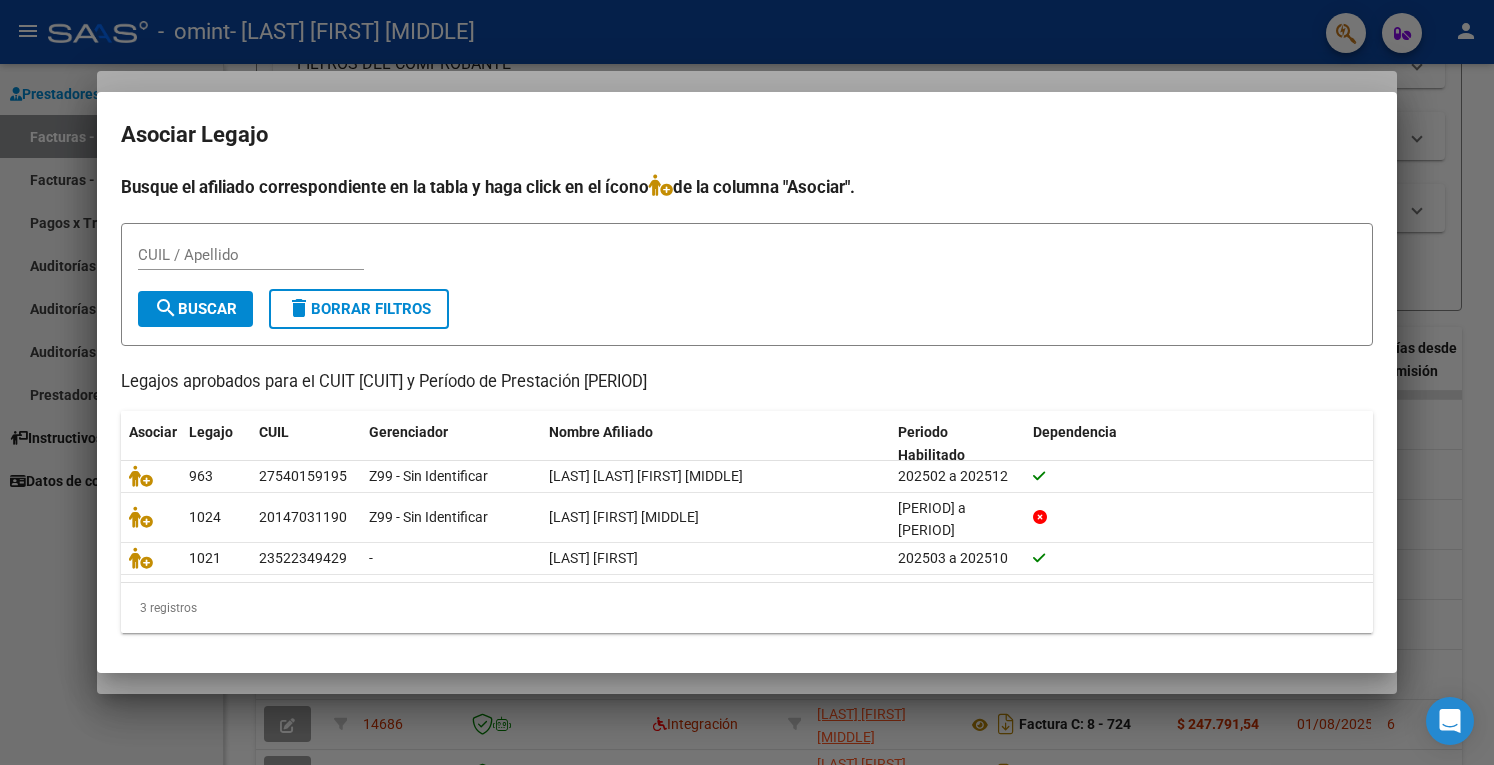 click at bounding box center (747, 382) 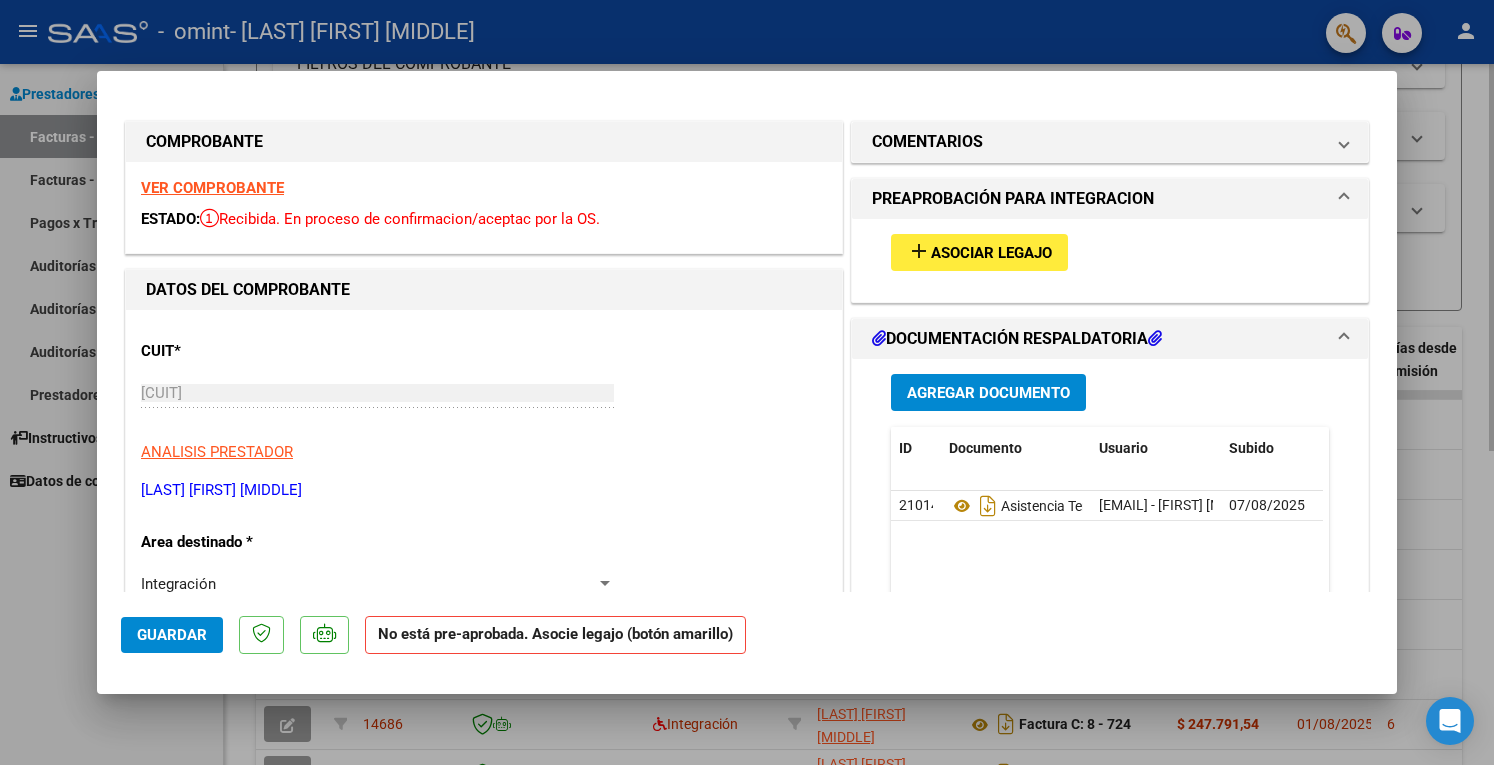 drag, startPoint x: 1490, startPoint y: 174, endPoint x: 1483, endPoint y: 165, distance: 11.401754 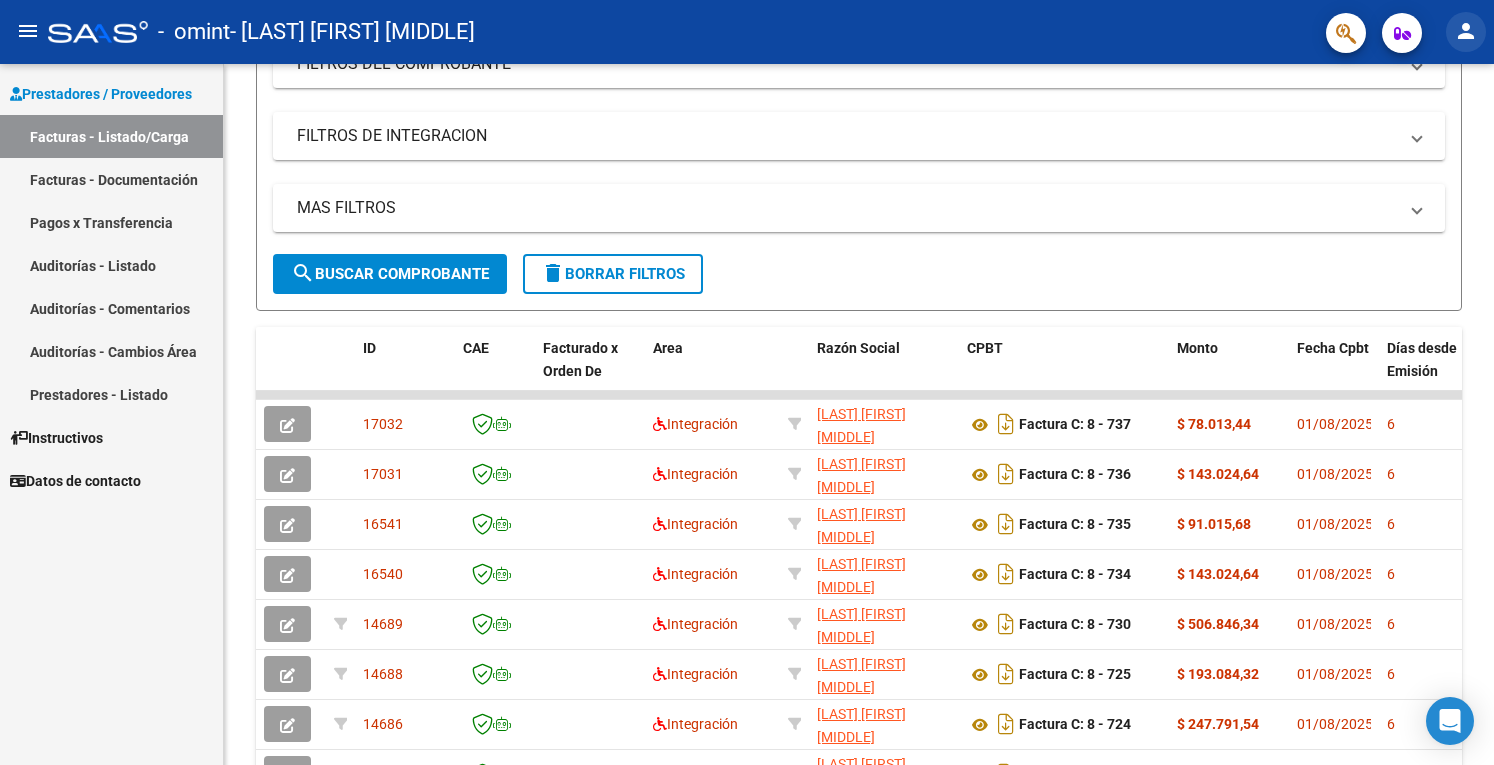 click on "person" 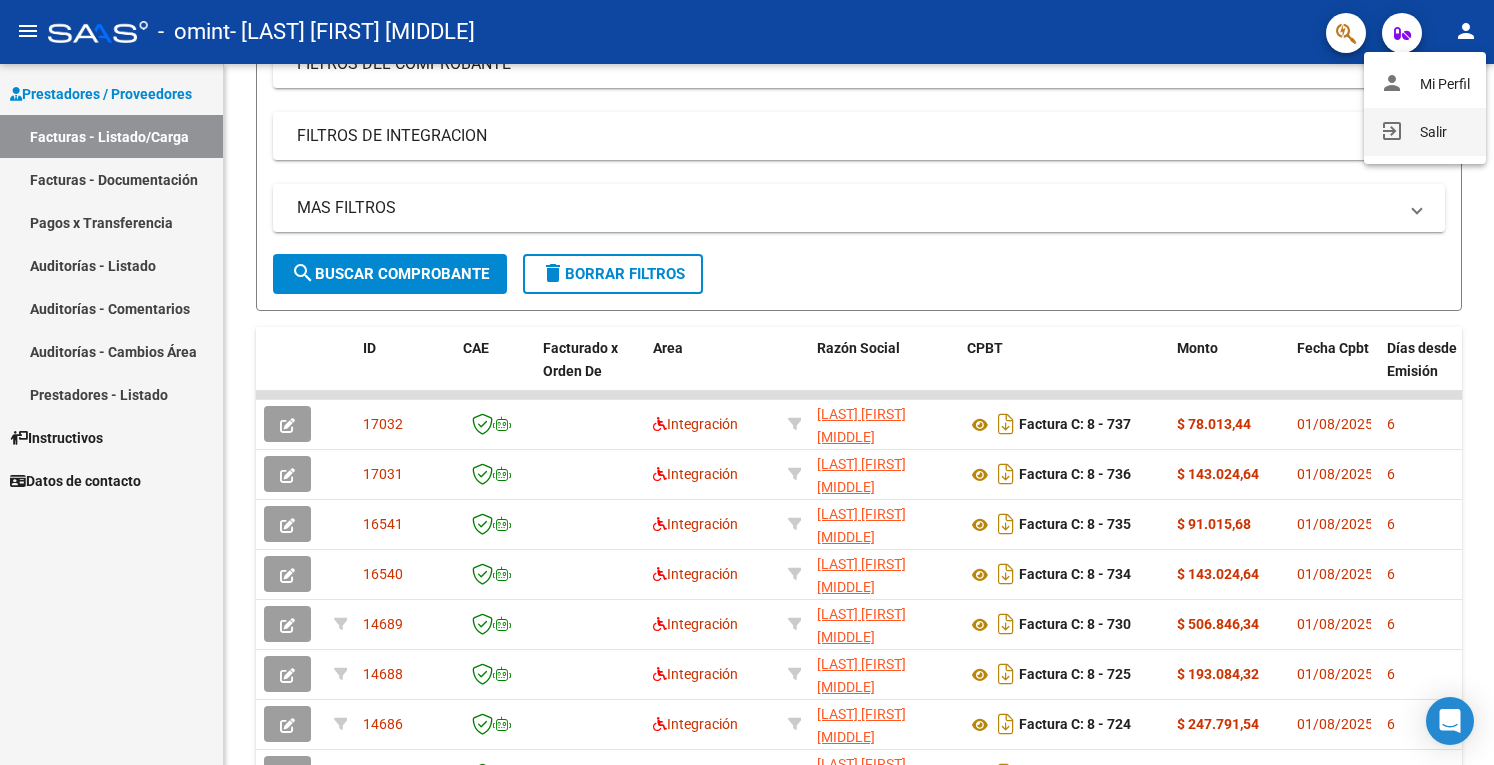 click on "exit_to_app  Salir" at bounding box center (1425, 132) 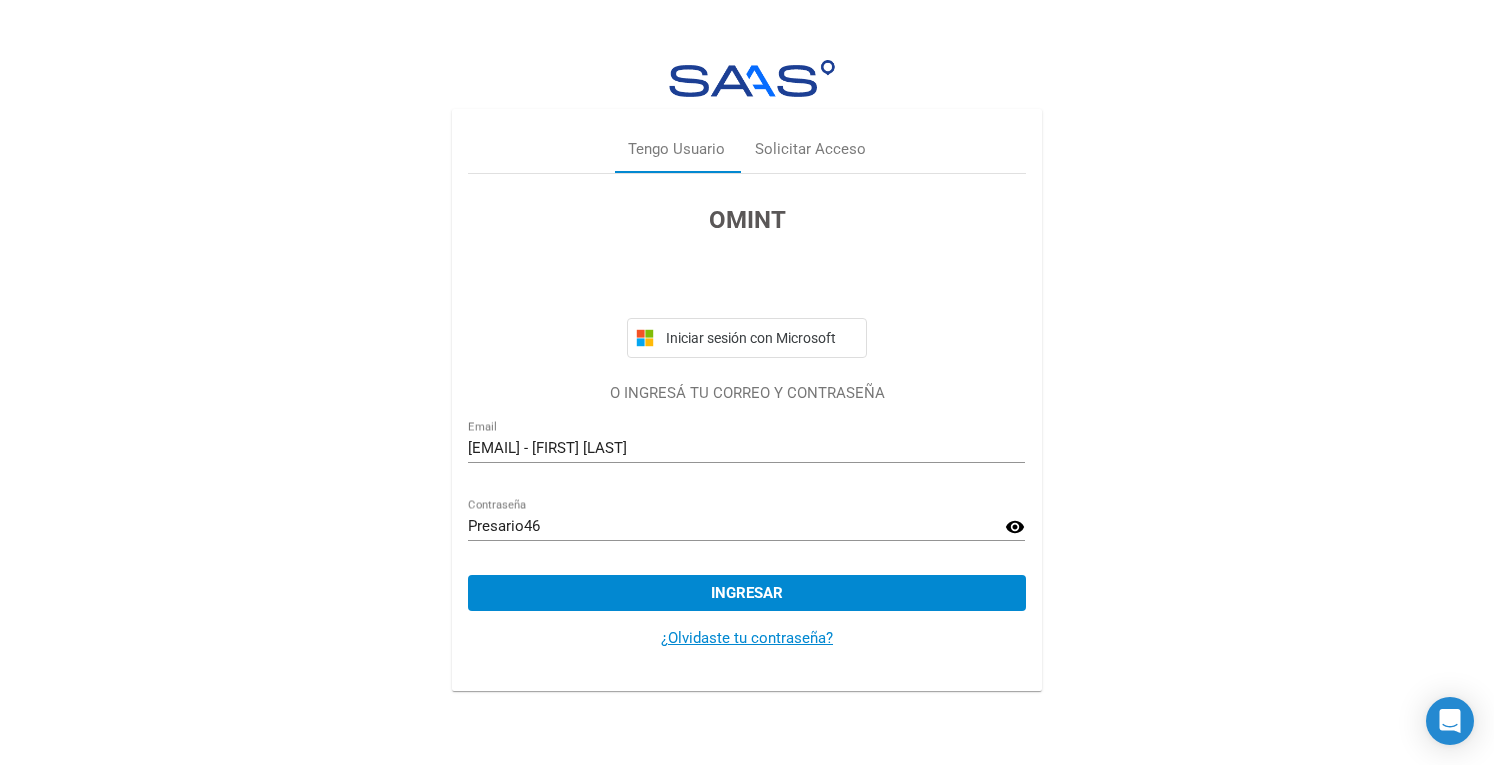 scroll, scrollTop: 0, scrollLeft: 0, axis: both 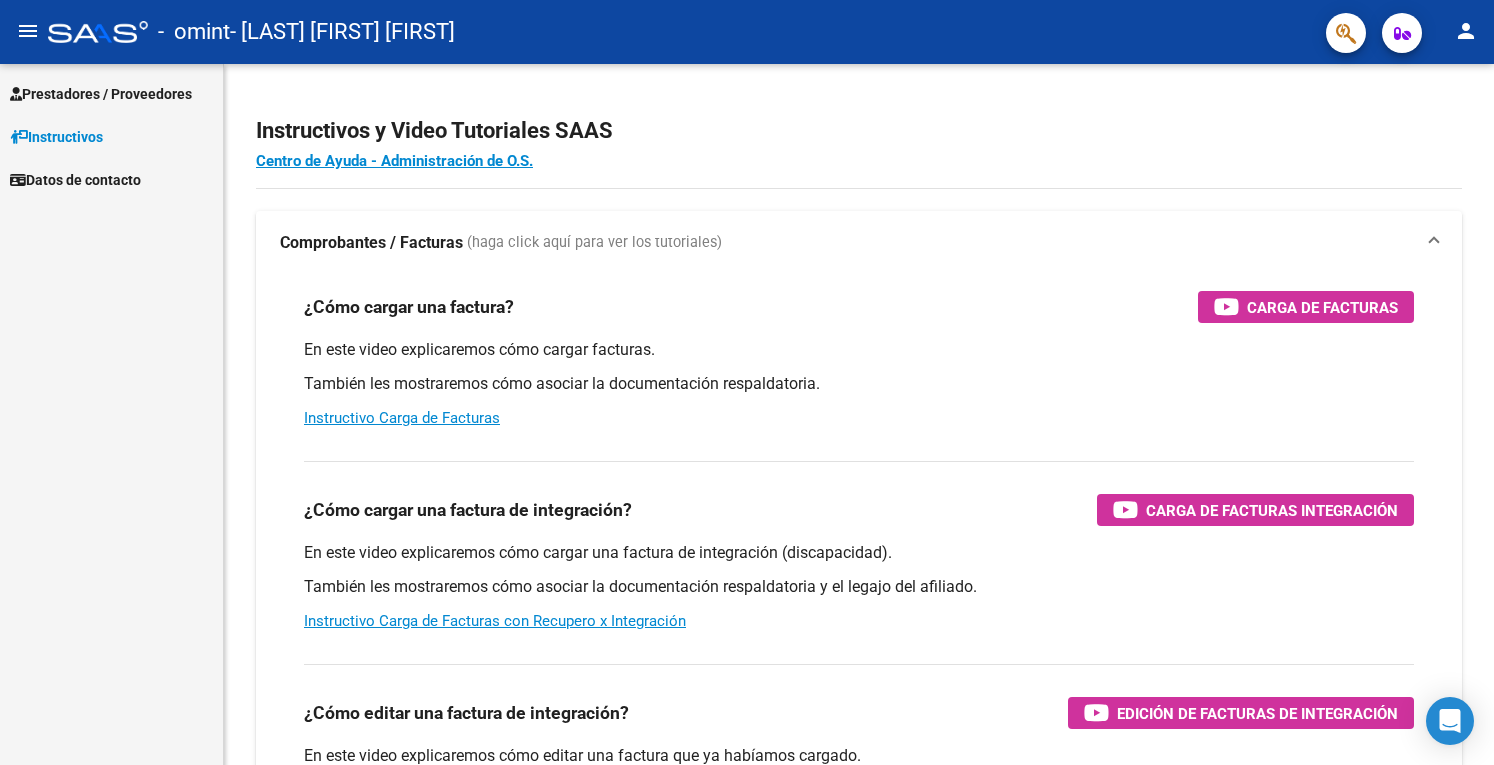 click on "Prestadores / Proveedores" at bounding box center [101, 94] 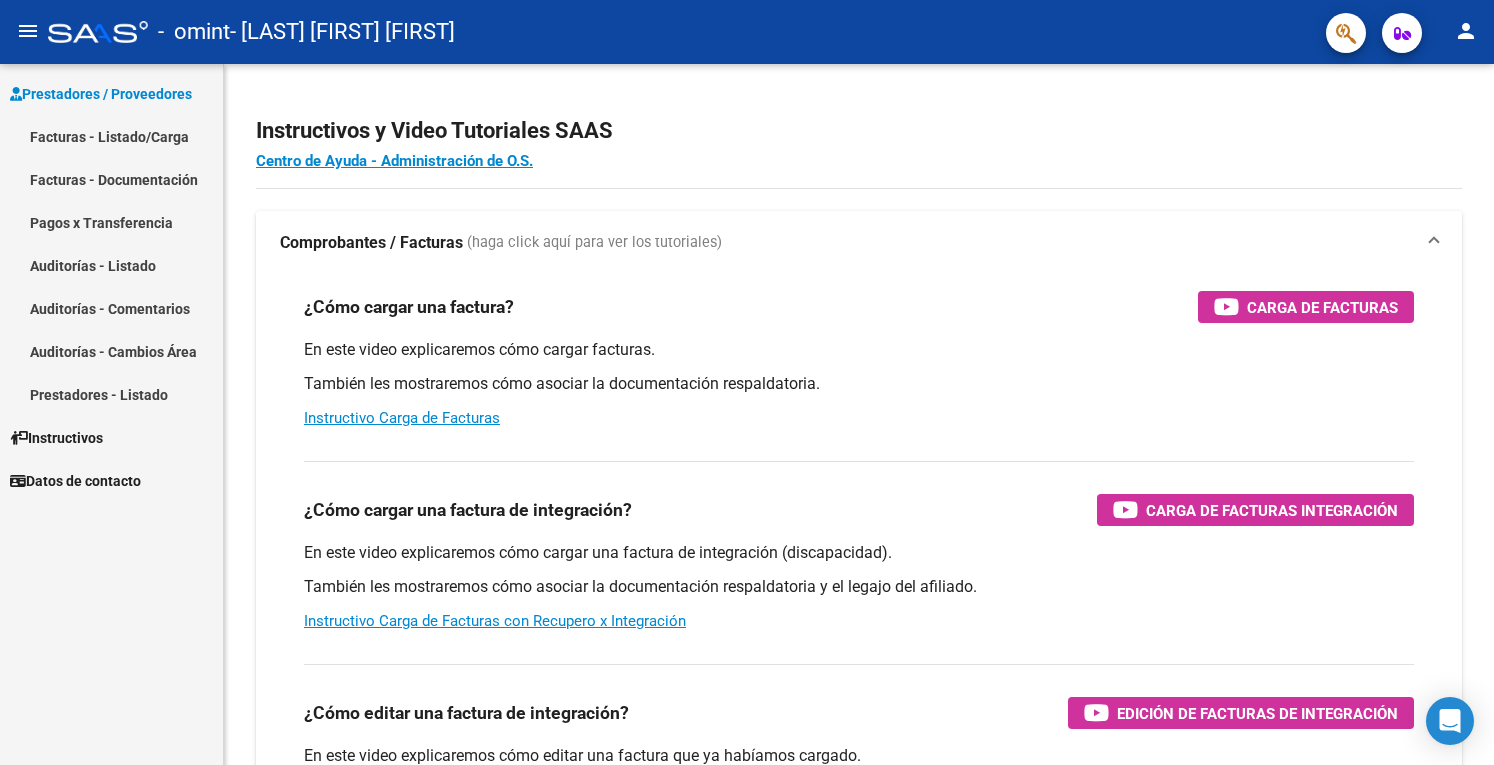 click on "Facturas - Listado/Carga" at bounding box center (111, 136) 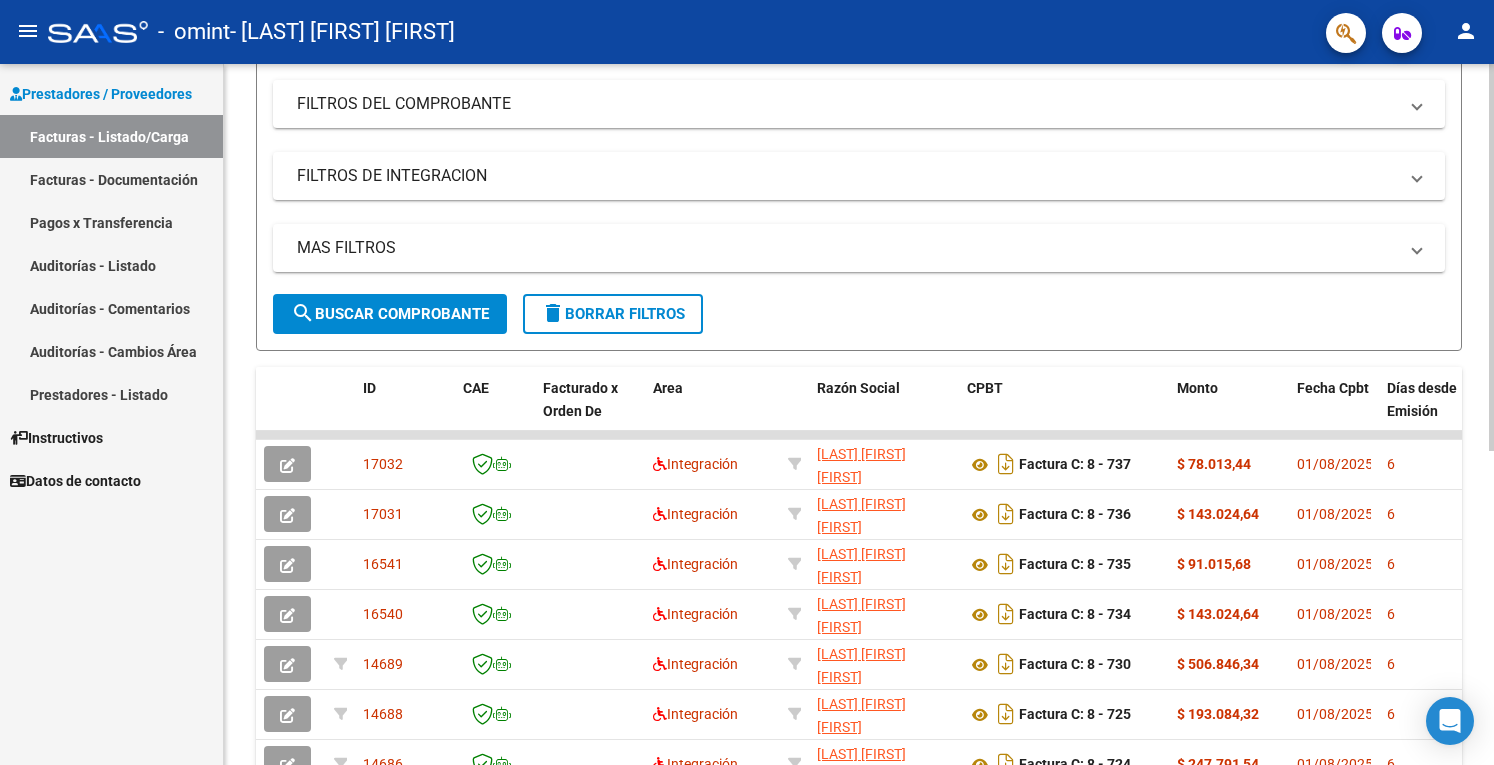 scroll, scrollTop: 300, scrollLeft: 0, axis: vertical 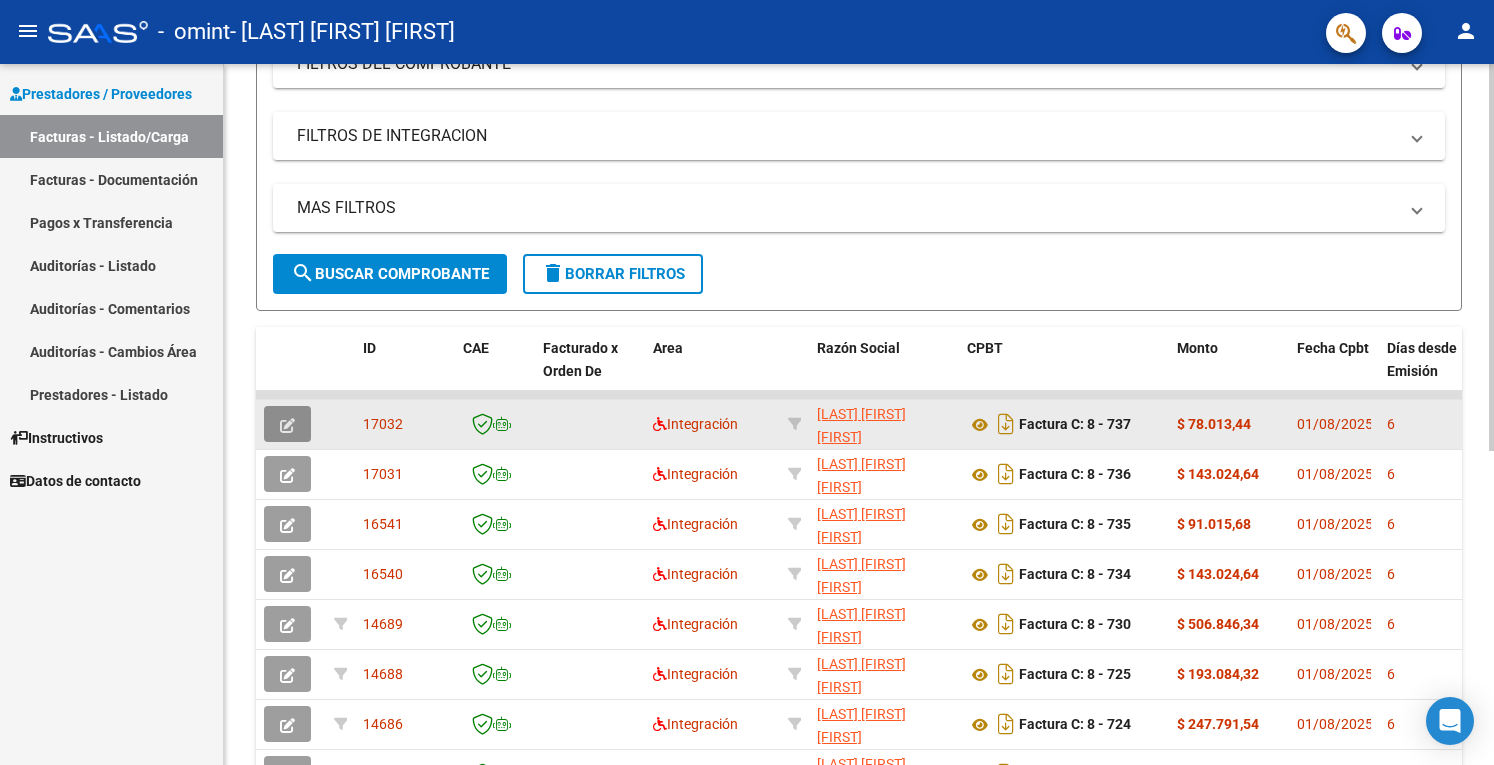 click 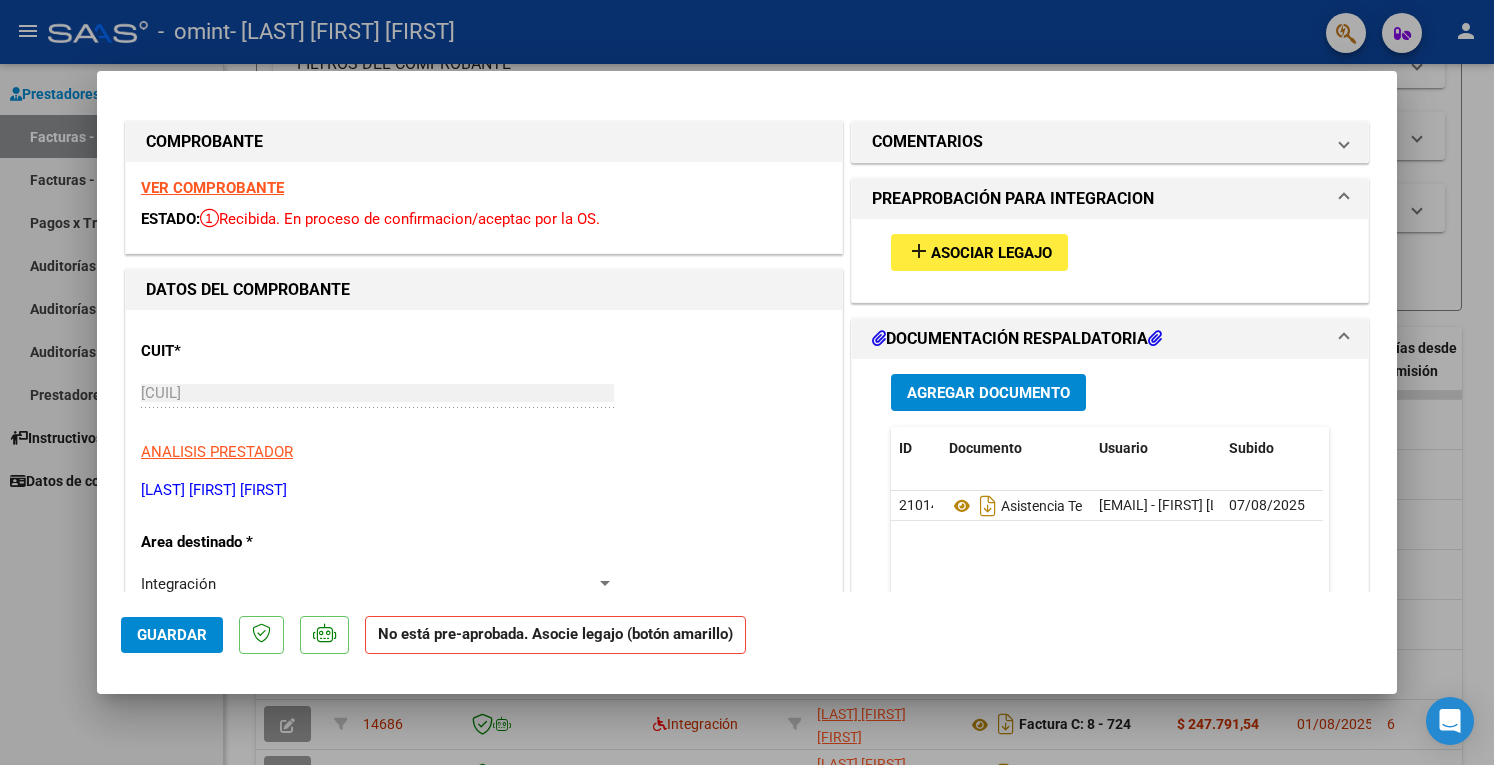 click on "Asociar Legajo" at bounding box center [991, 253] 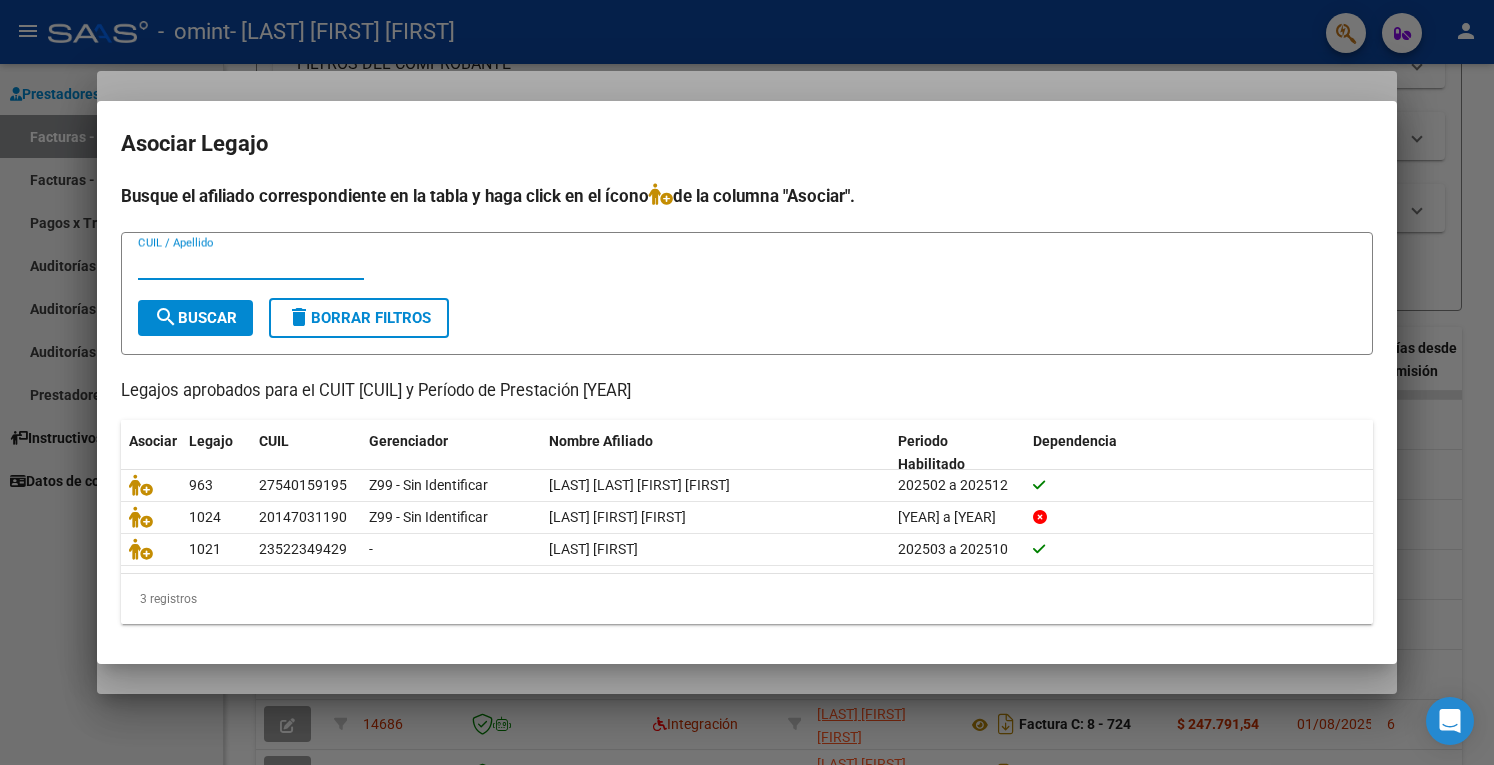 click at bounding box center [747, 382] 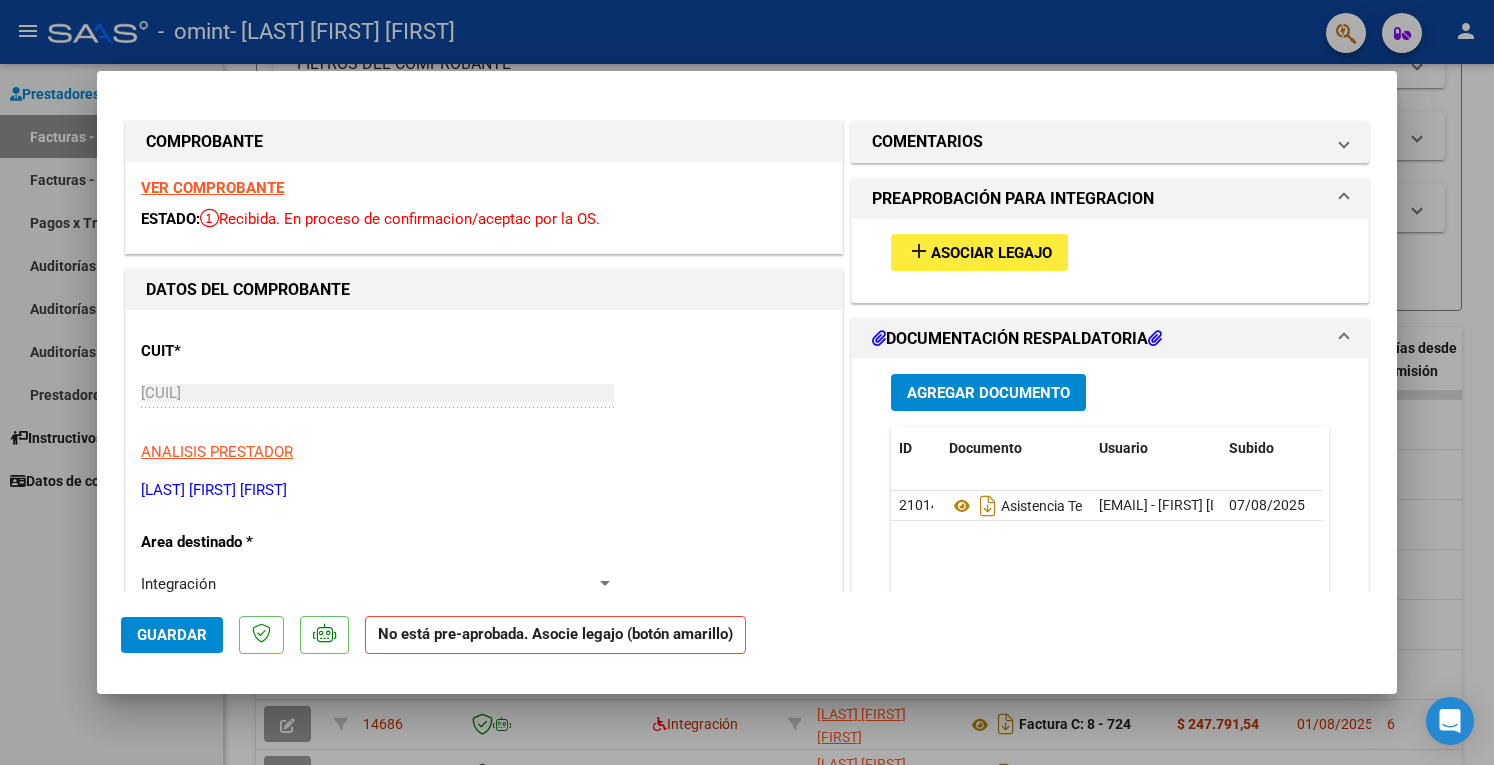 click on "Asociar Legajo" at bounding box center (991, 253) 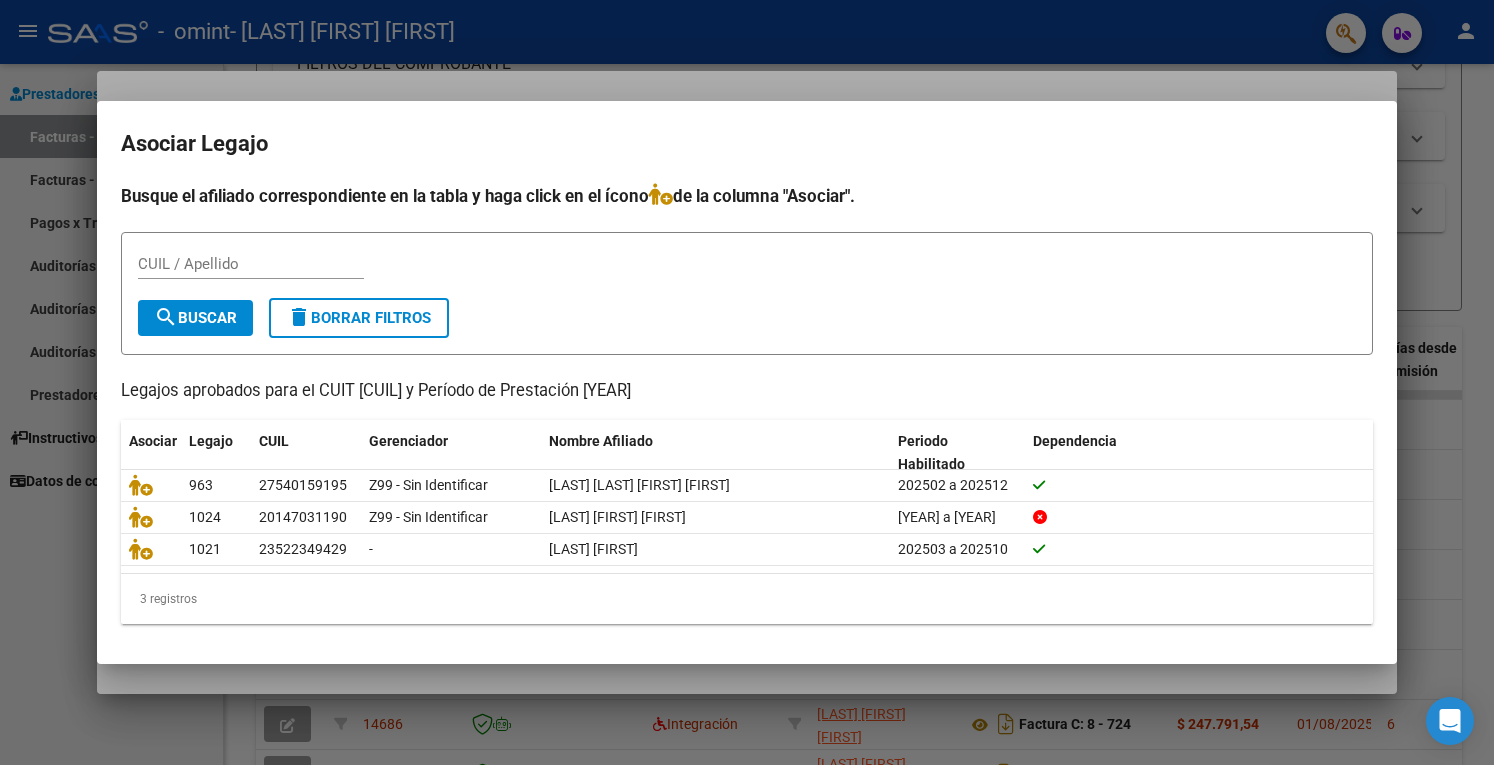 click at bounding box center (747, 382) 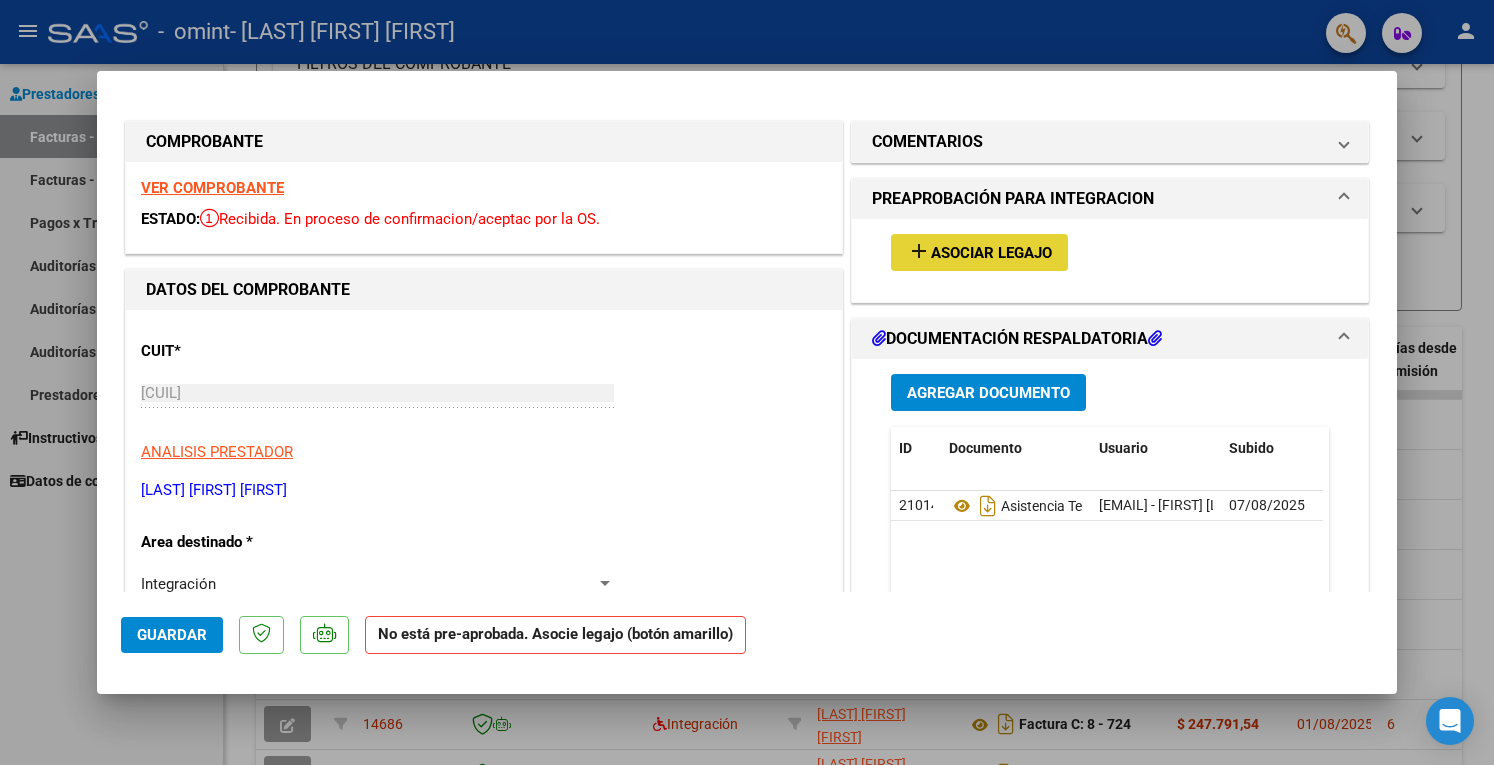 click on "add Asociar Legajo" at bounding box center [979, 252] 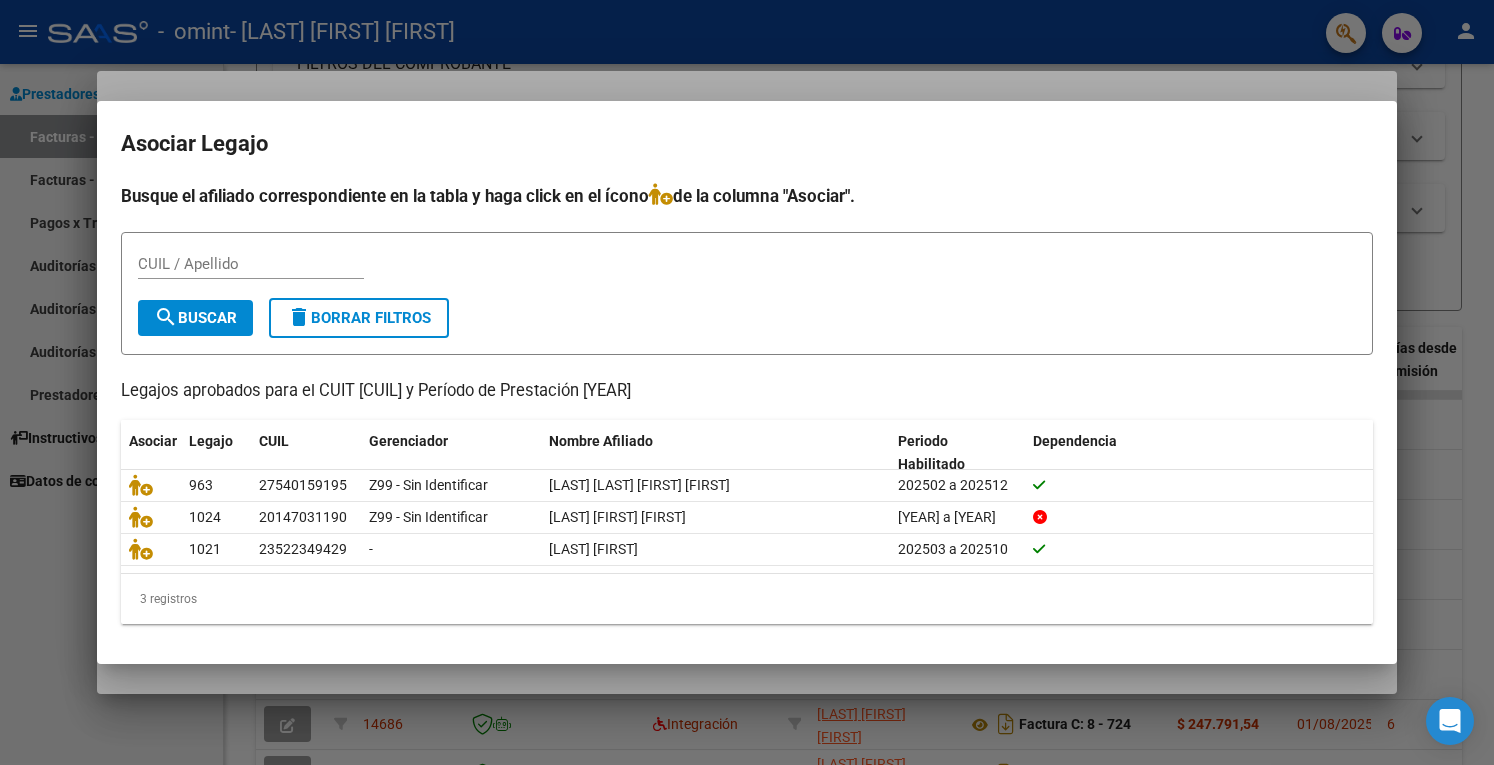 click at bounding box center (747, 382) 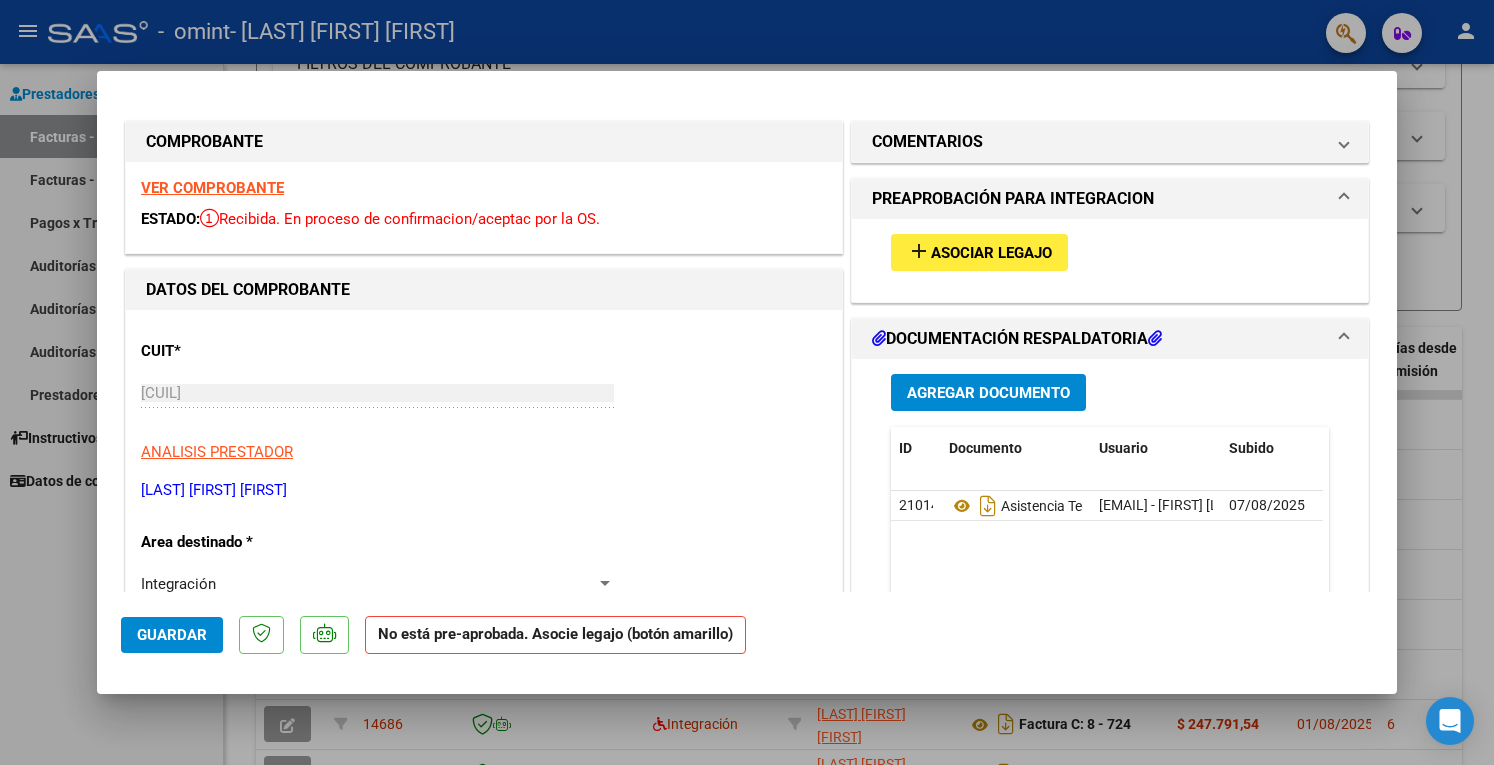 click at bounding box center [747, 382] 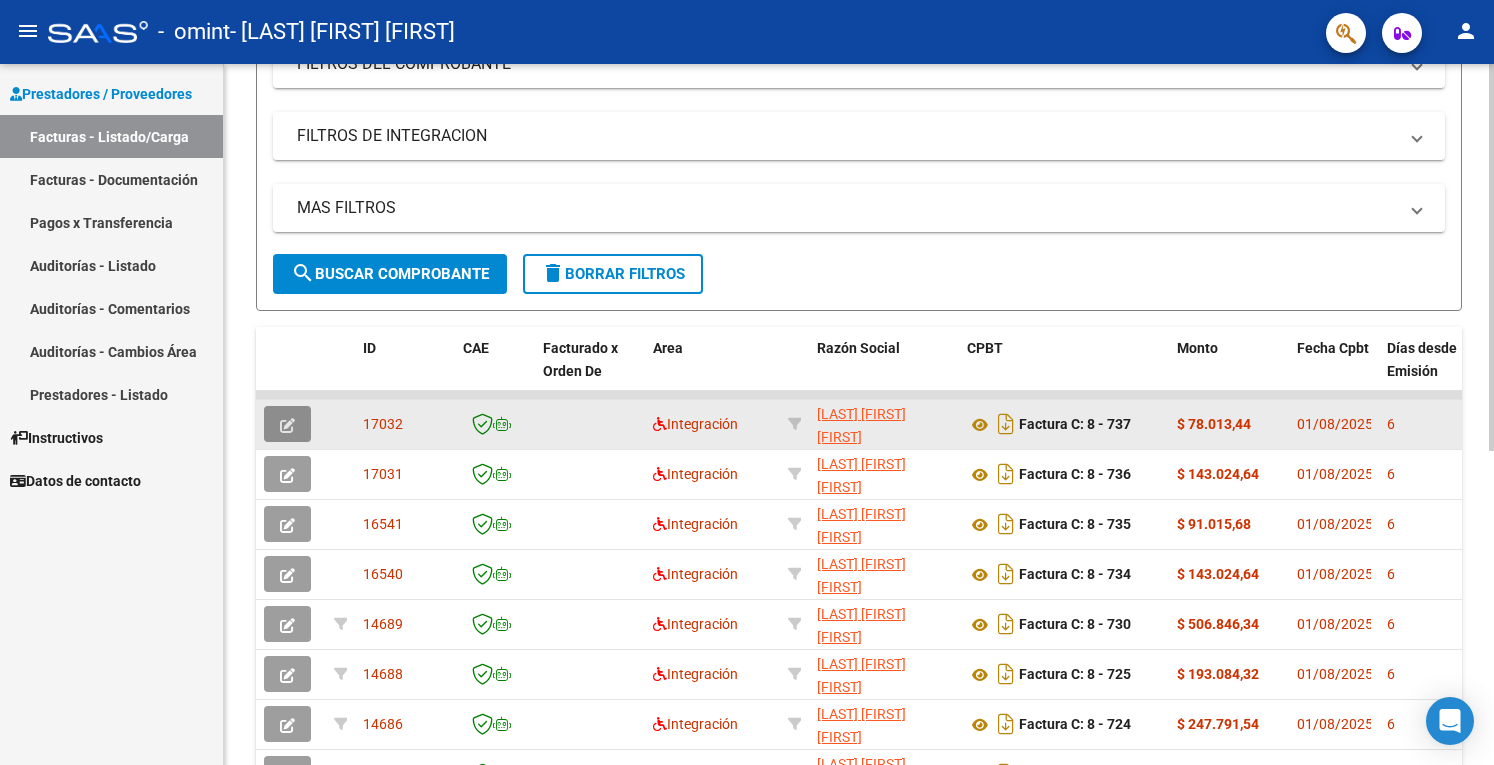 click 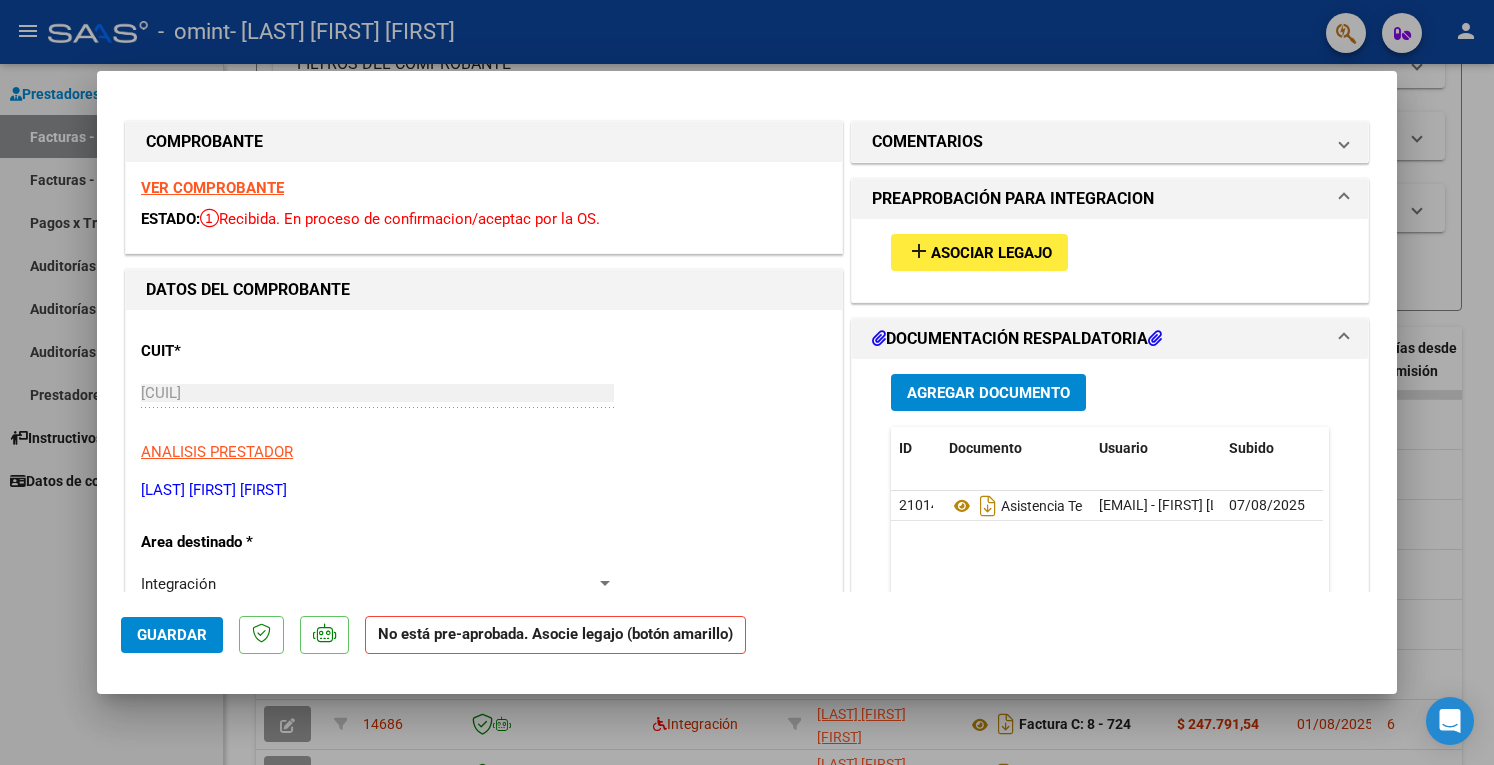 click on "Asociar Legajo" at bounding box center (991, 253) 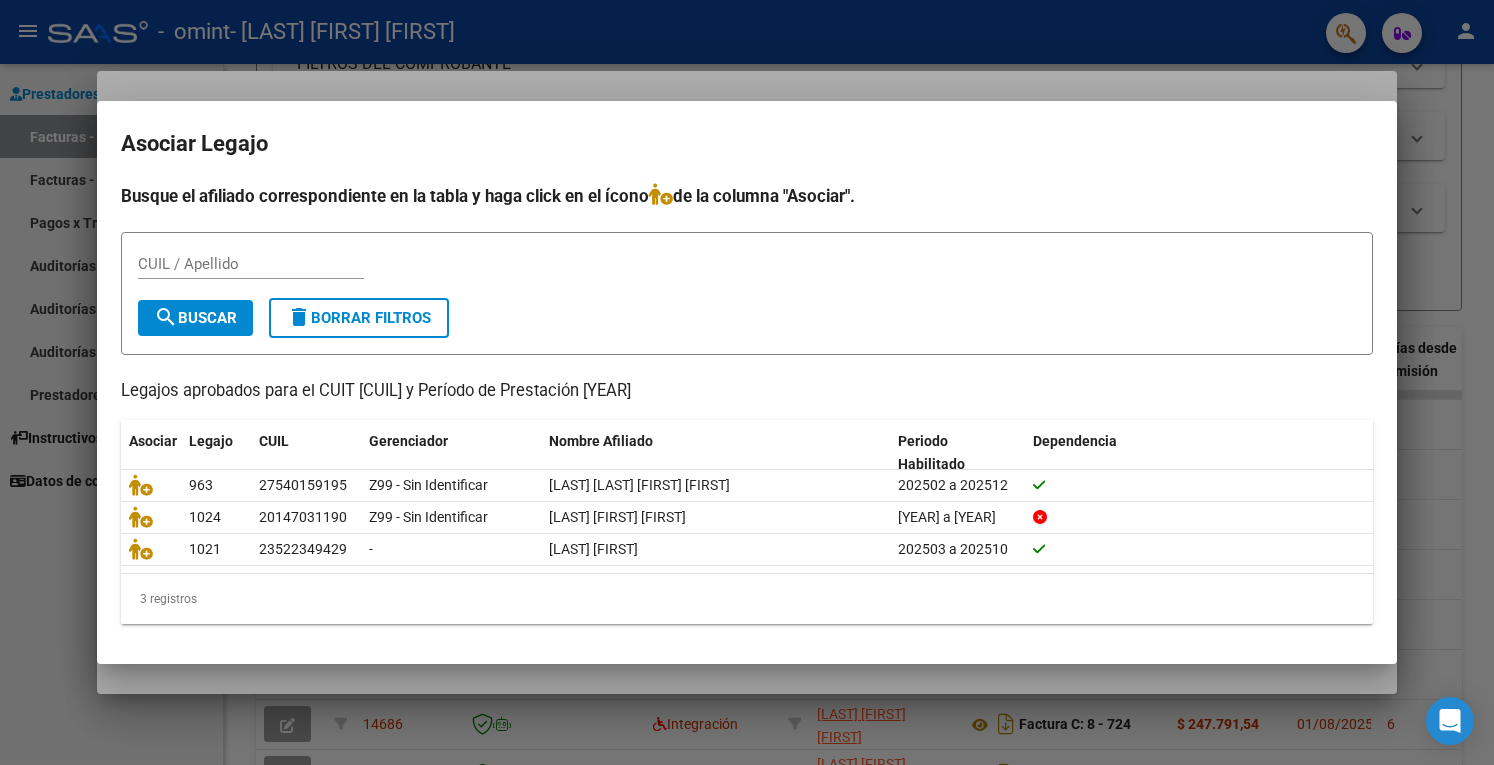 click on "CUIL / Apellido" at bounding box center [747, 273] 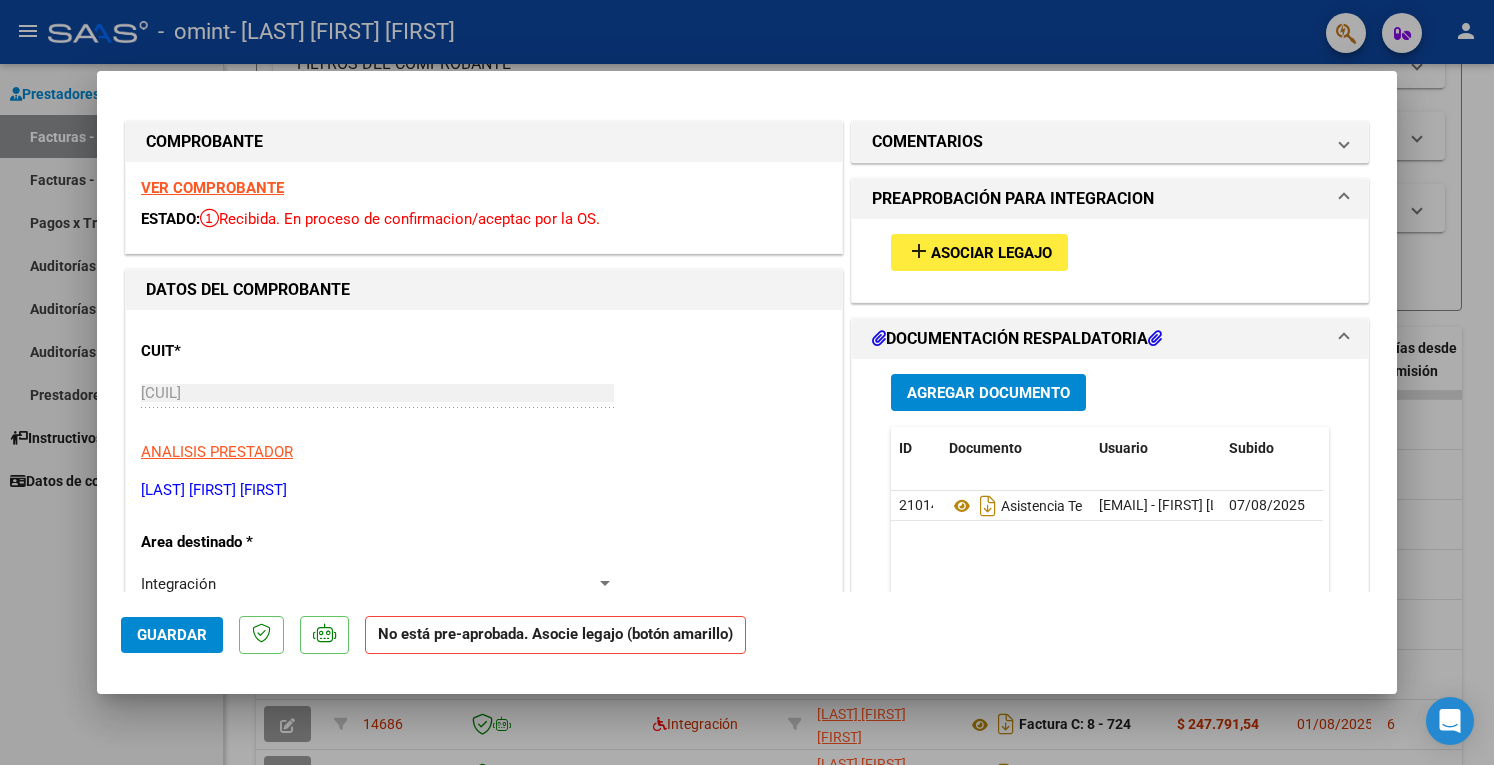 click on "Asociar Legajo" at bounding box center [991, 253] 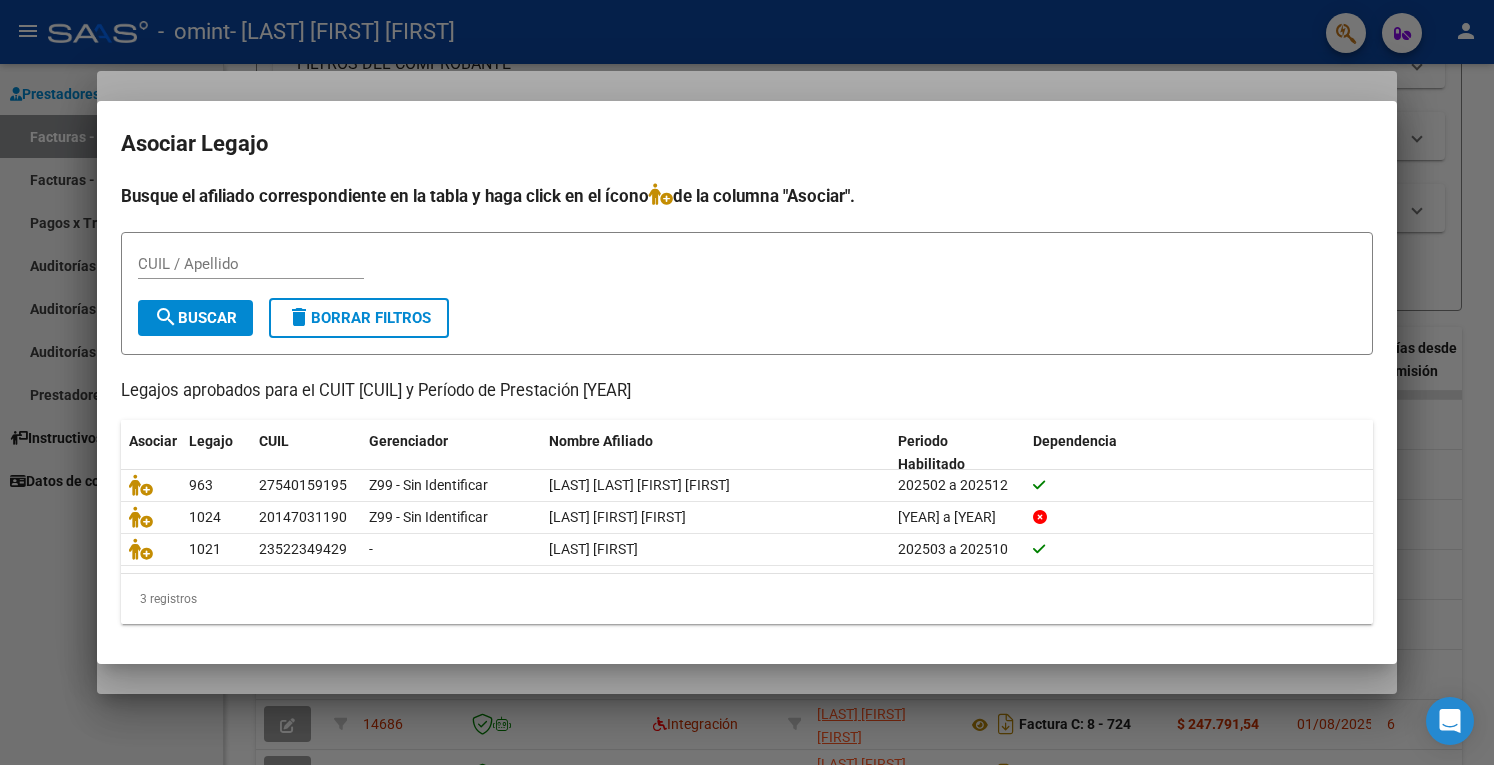 click at bounding box center [747, 382] 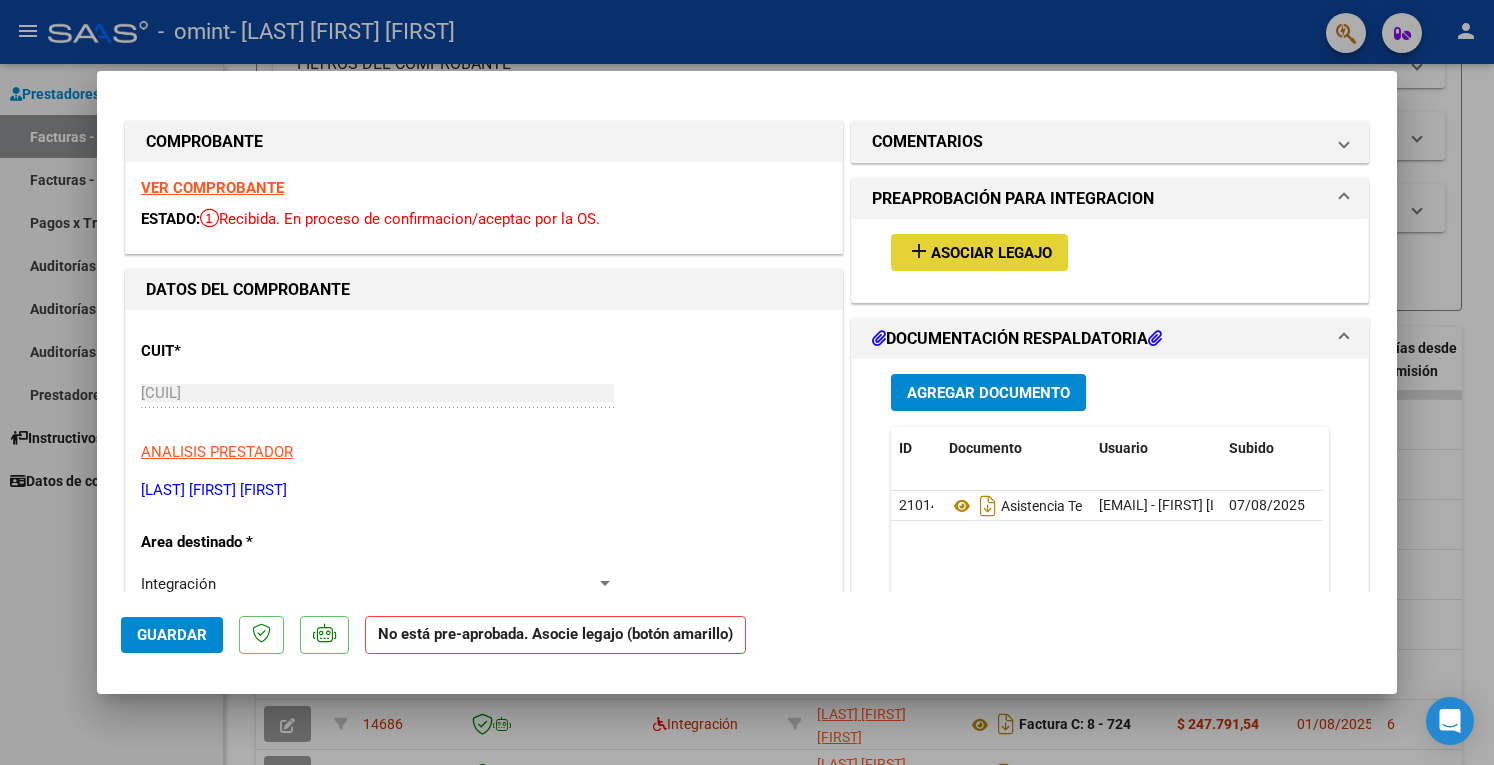 click on "Asociar Legajo" at bounding box center (991, 253) 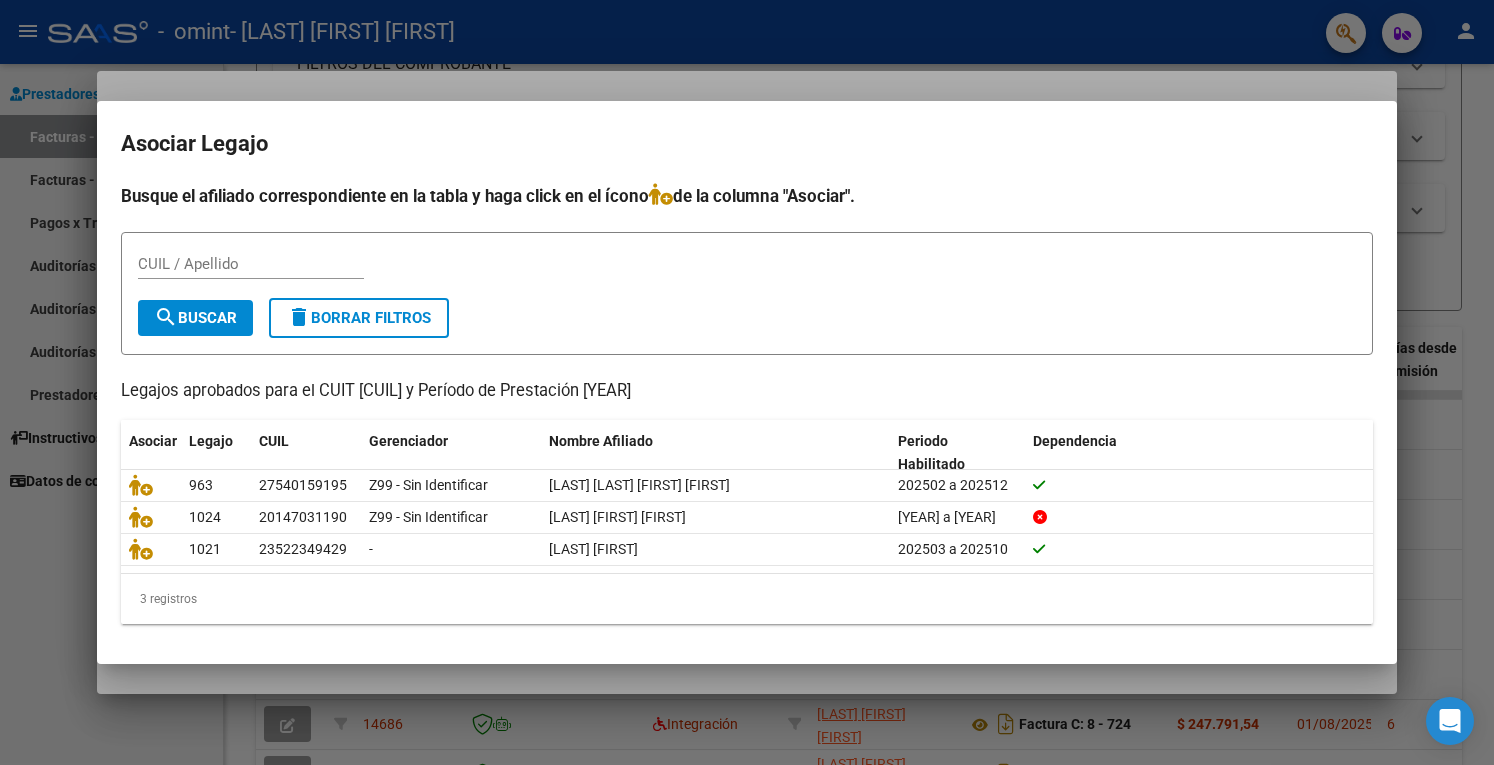 click at bounding box center [747, 382] 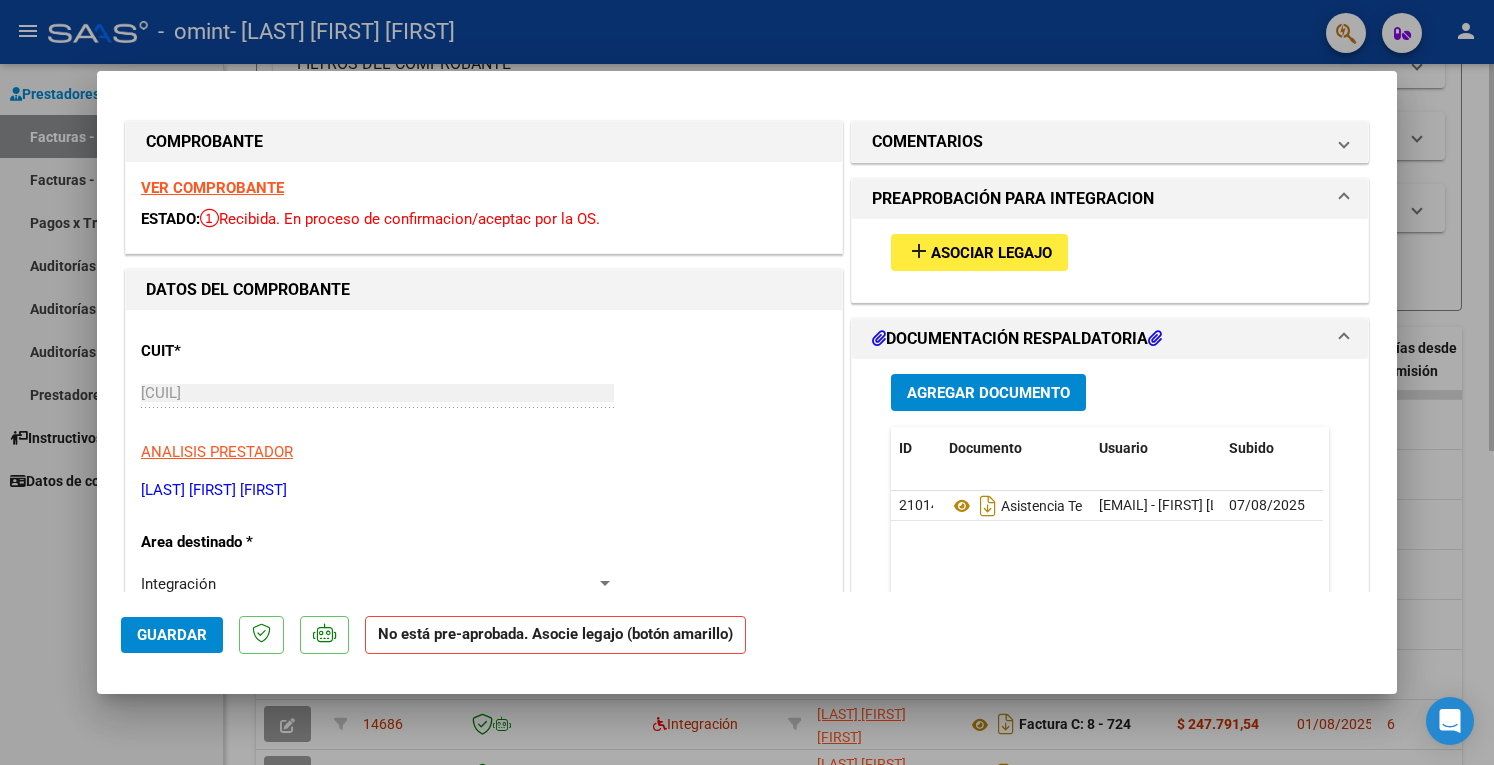 drag, startPoint x: 1488, startPoint y: 165, endPoint x: 1456, endPoint y: 155, distance: 33.526108 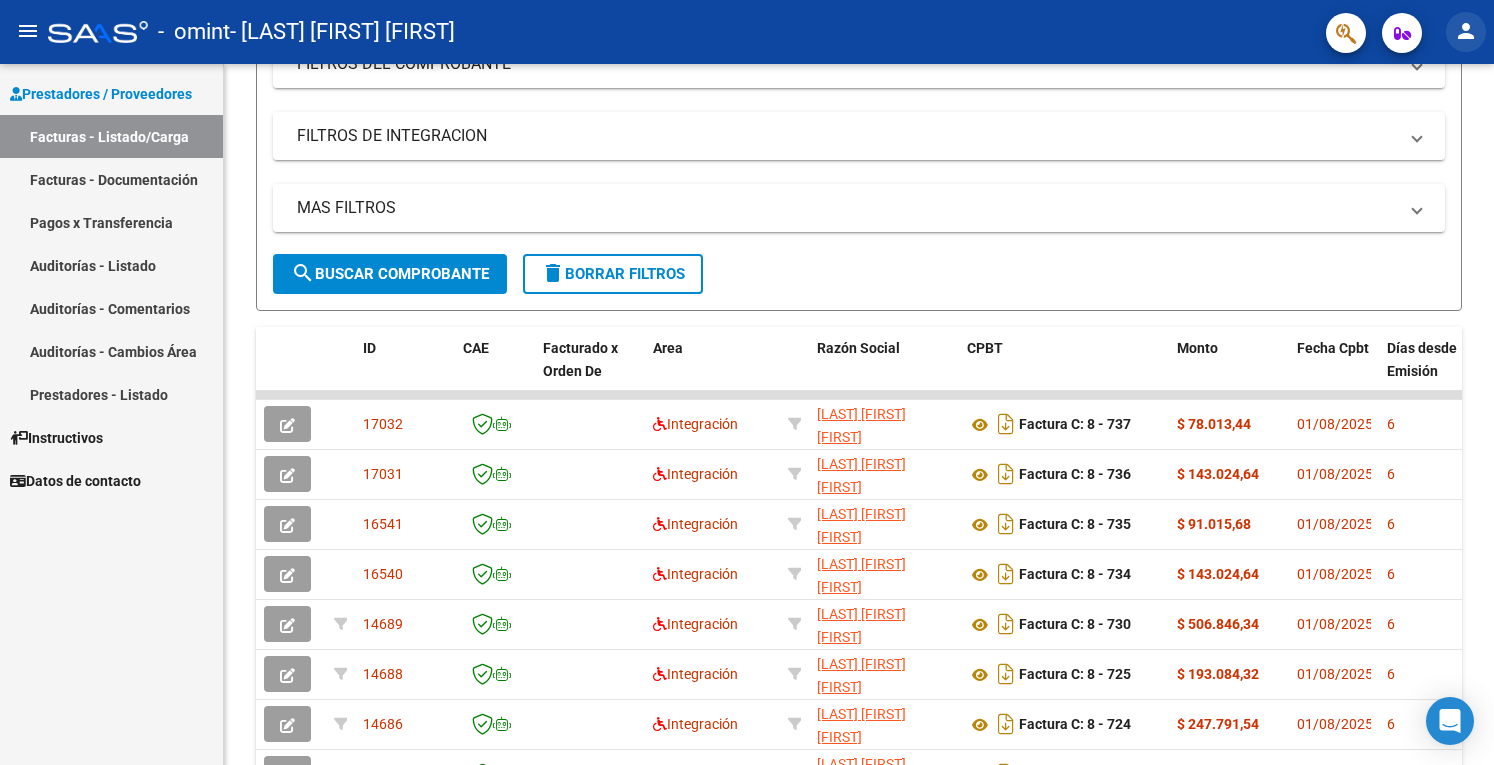 click on "person" 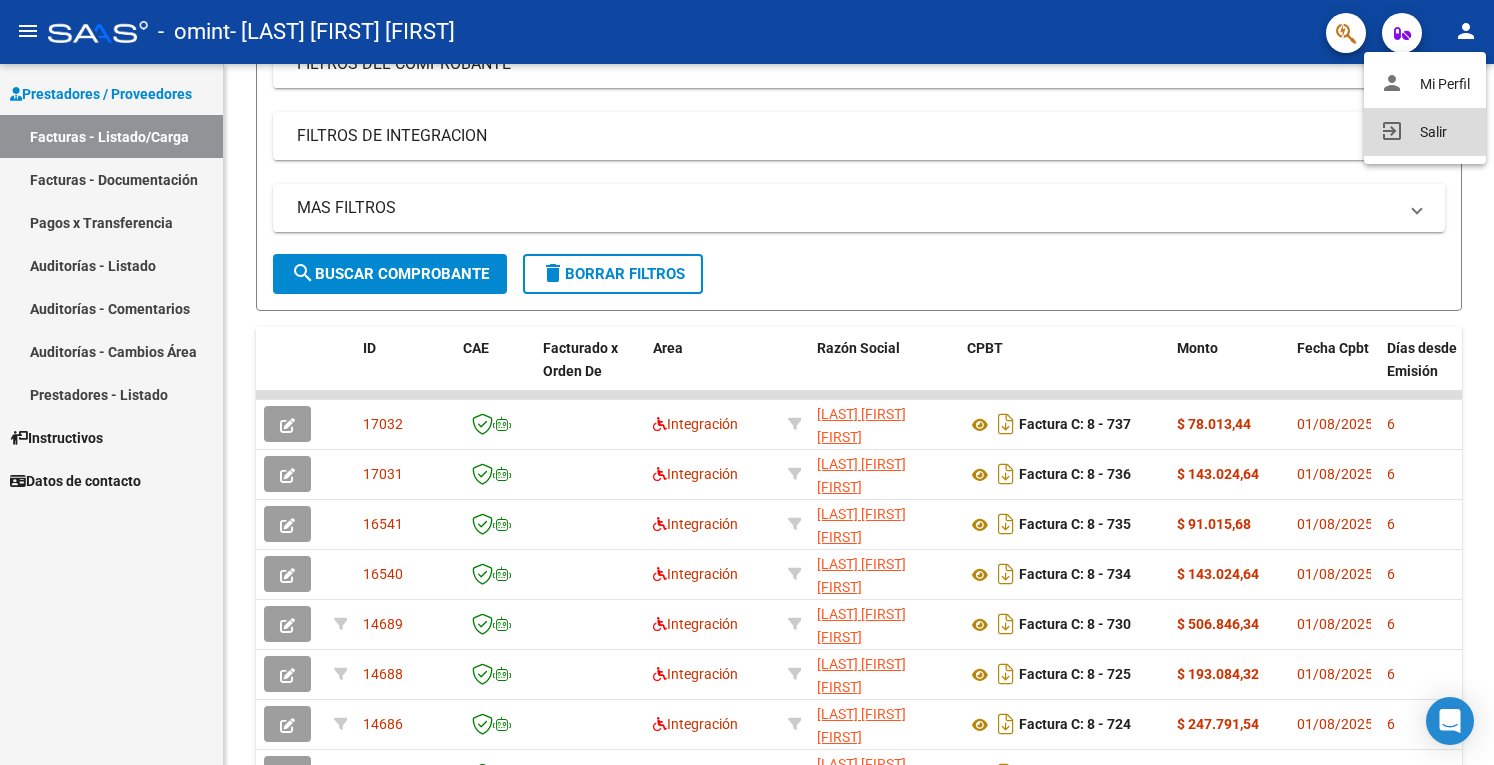 click on "exit_to_app  Salir" at bounding box center [1425, 132] 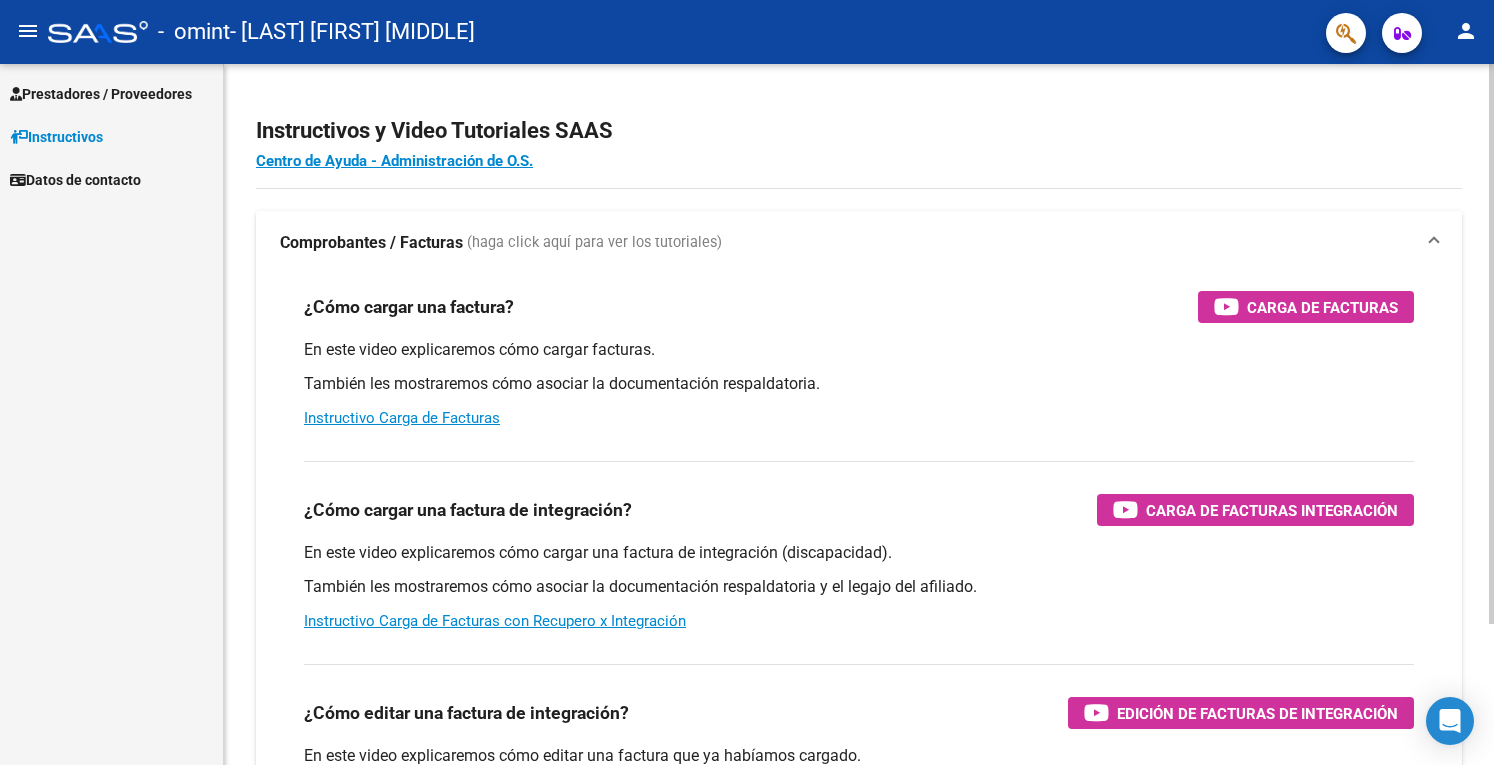 scroll, scrollTop: 0, scrollLeft: 0, axis: both 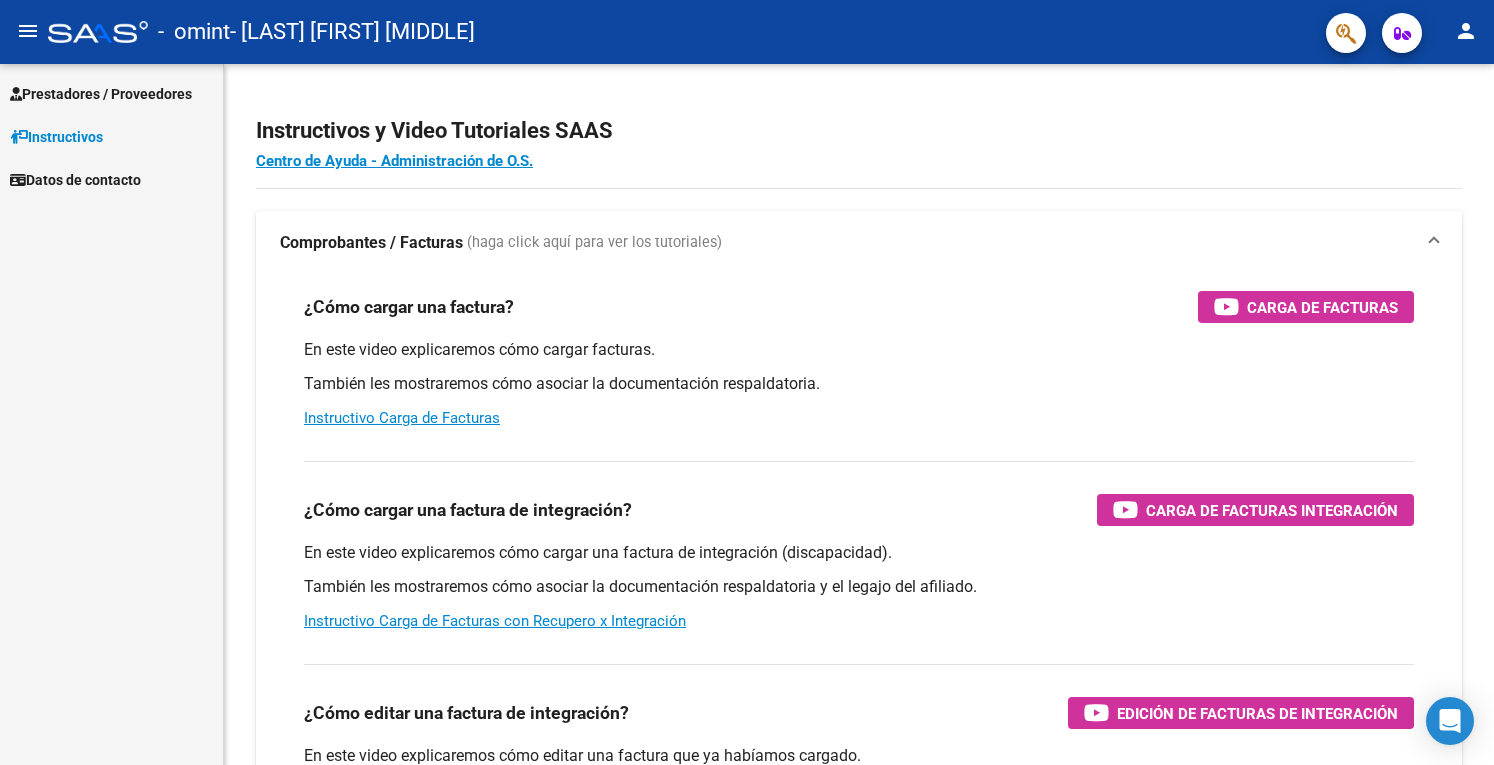 click on "Prestadores / Proveedores" at bounding box center (101, 94) 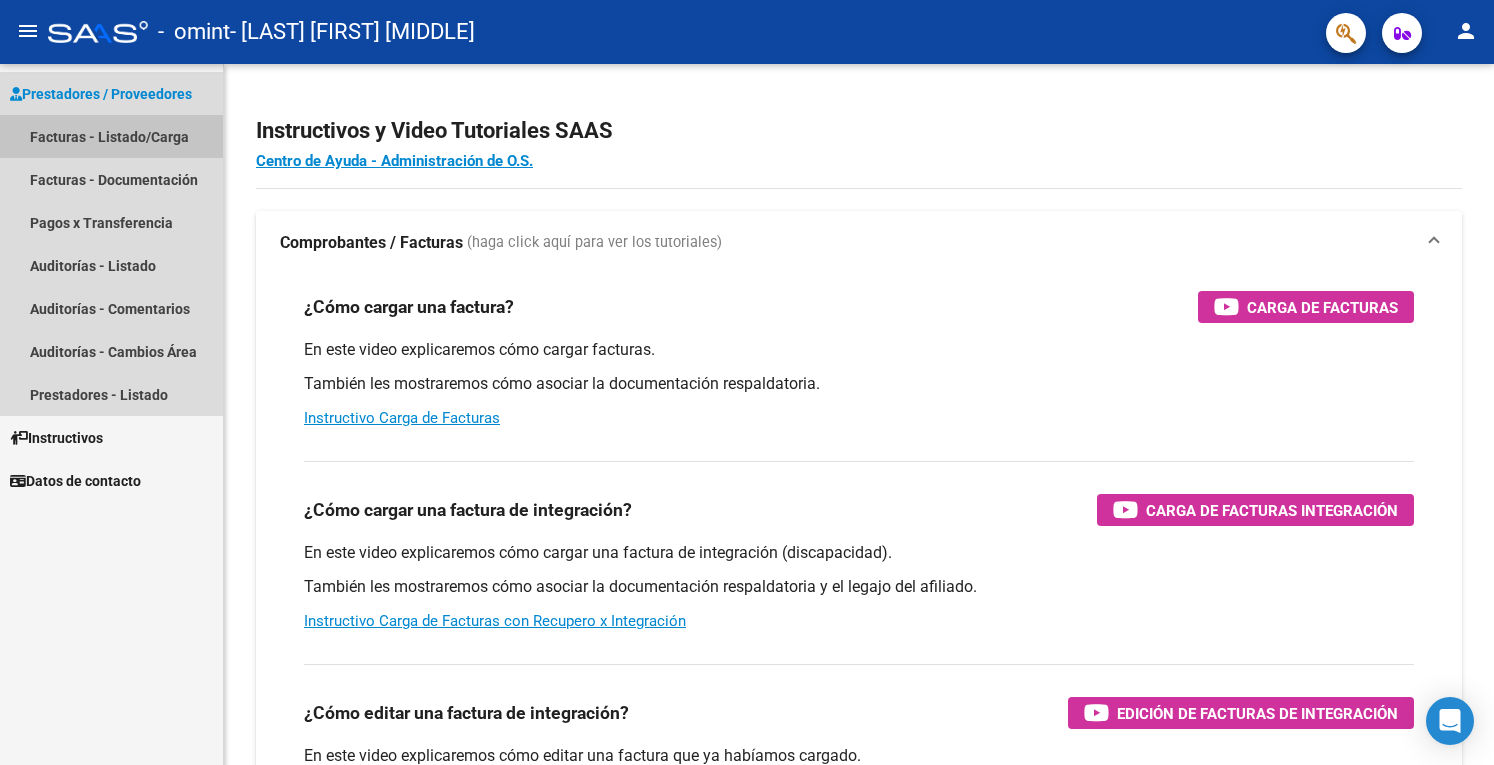 click on "Facturas - Listado/Carga" at bounding box center [111, 136] 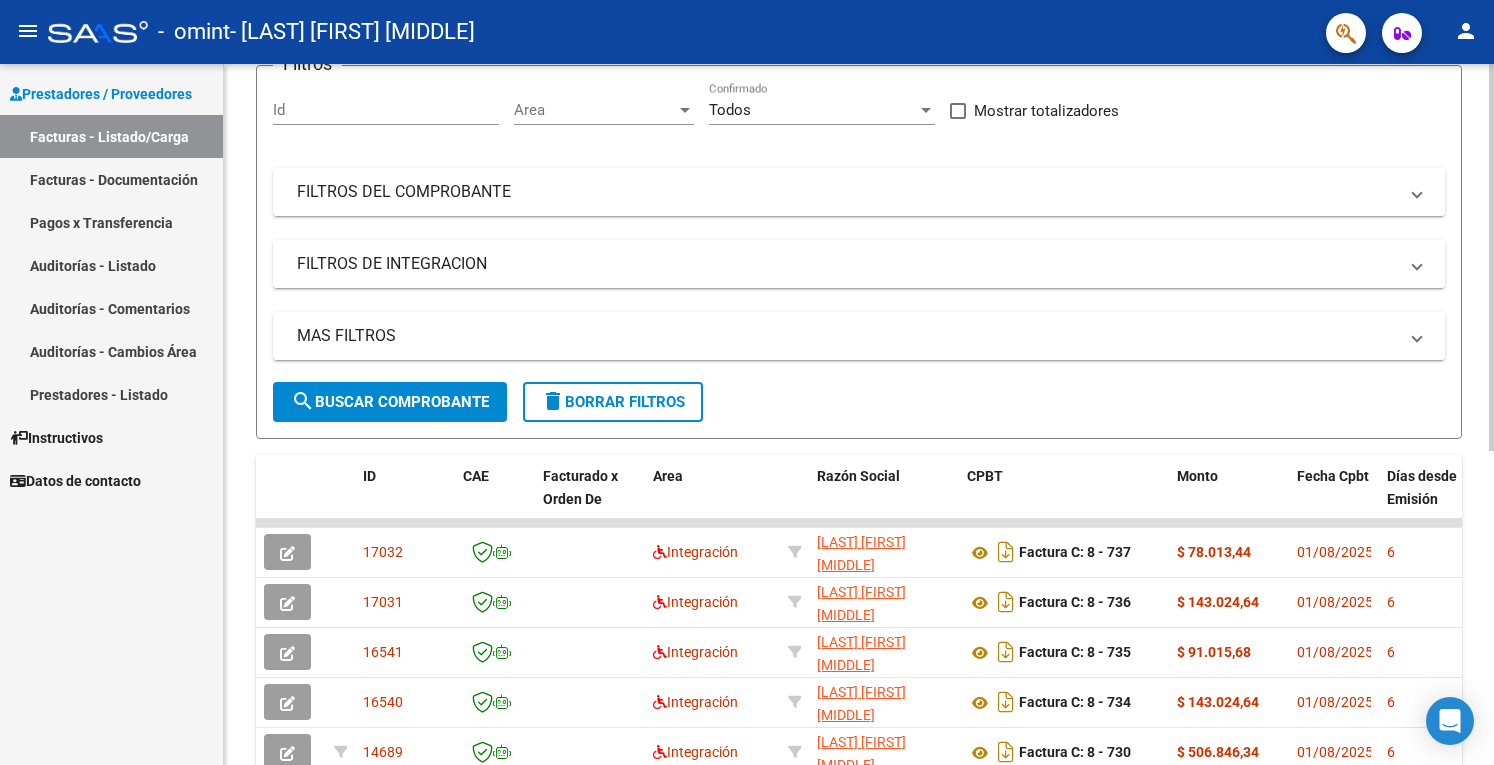 scroll, scrollTop: 400, scrollLeft: 0, axis: vertical 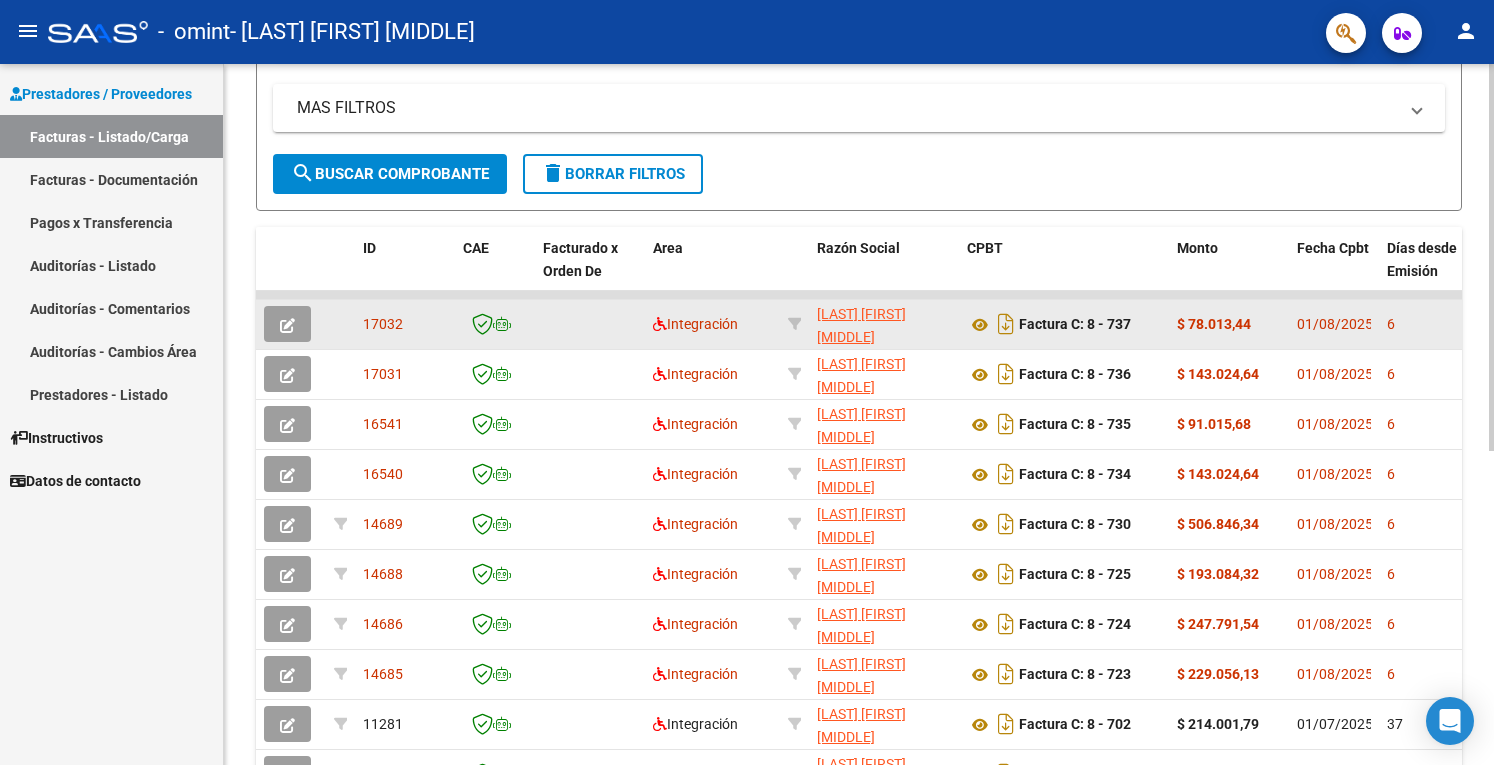click 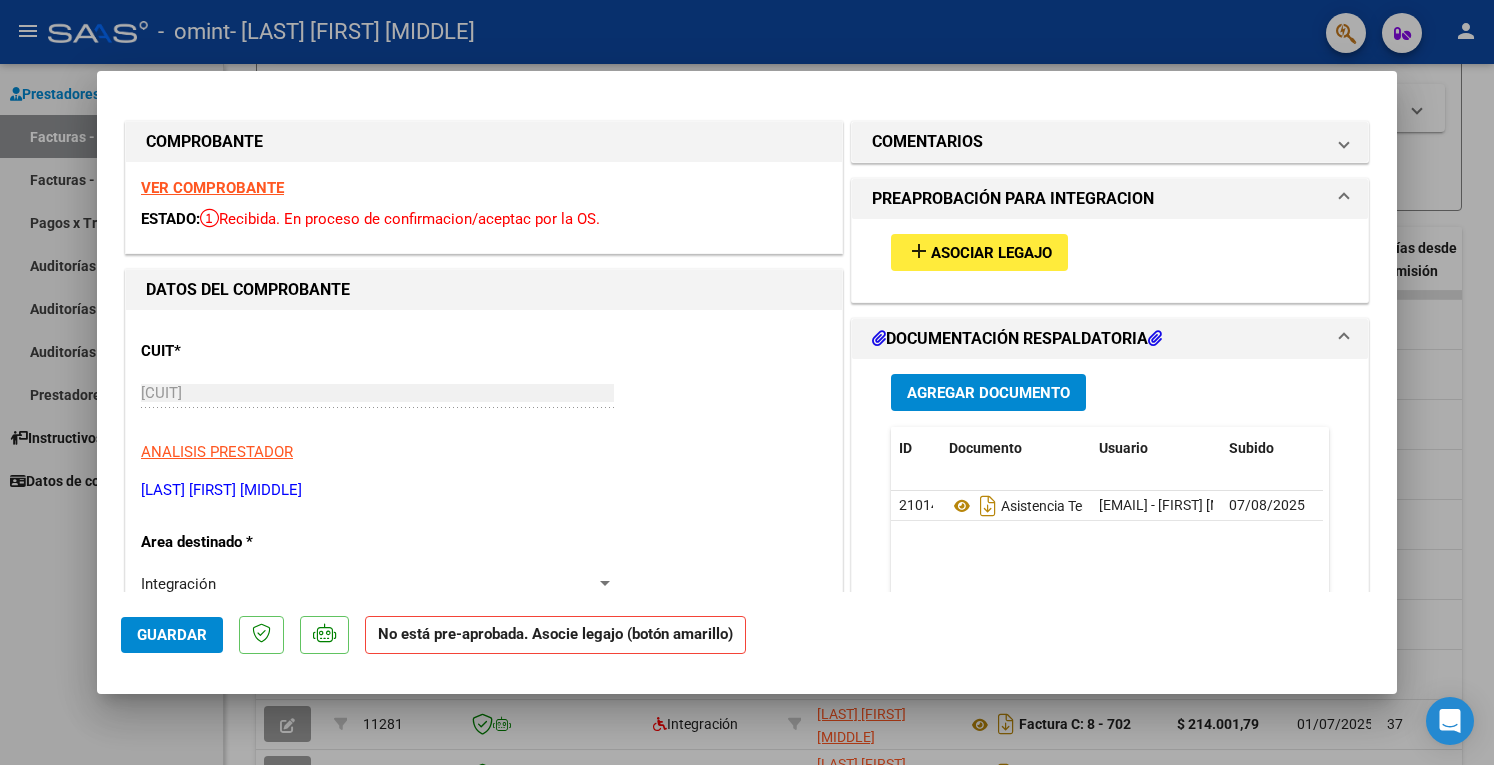 click on "Asociar Legajo" at bounding box center [991, 253] 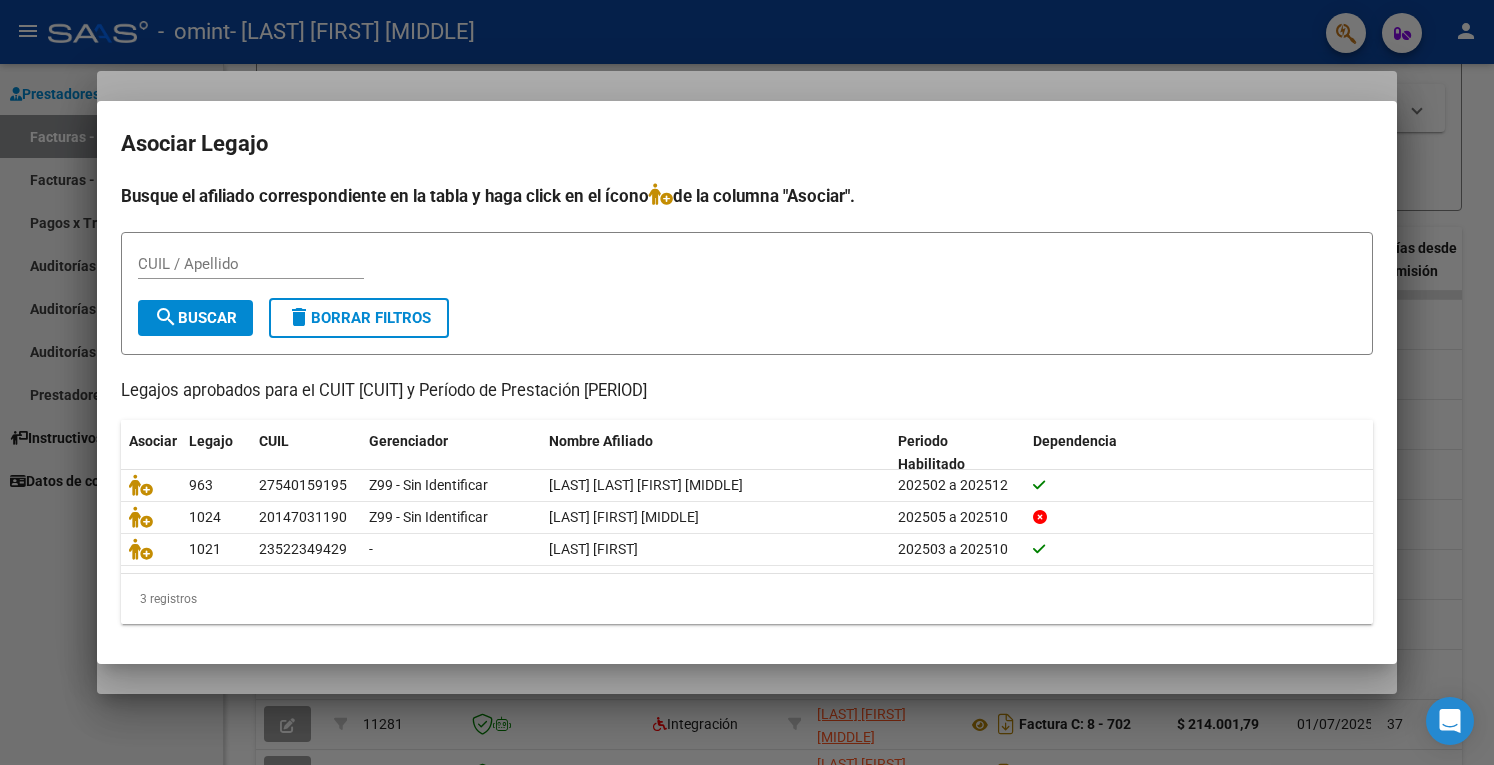 click at bounding box center [747, 382] 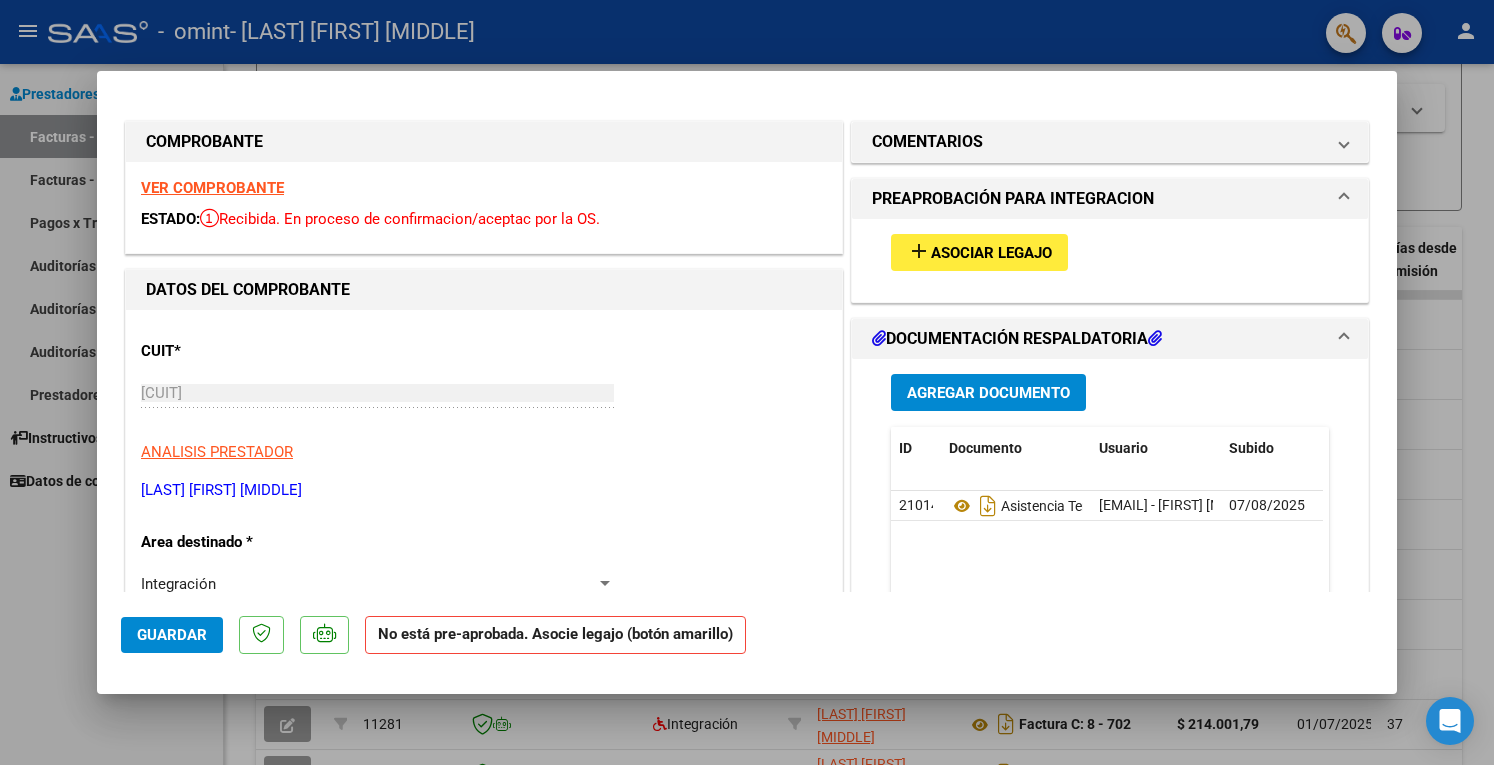 click at bounding box center [747, 382] 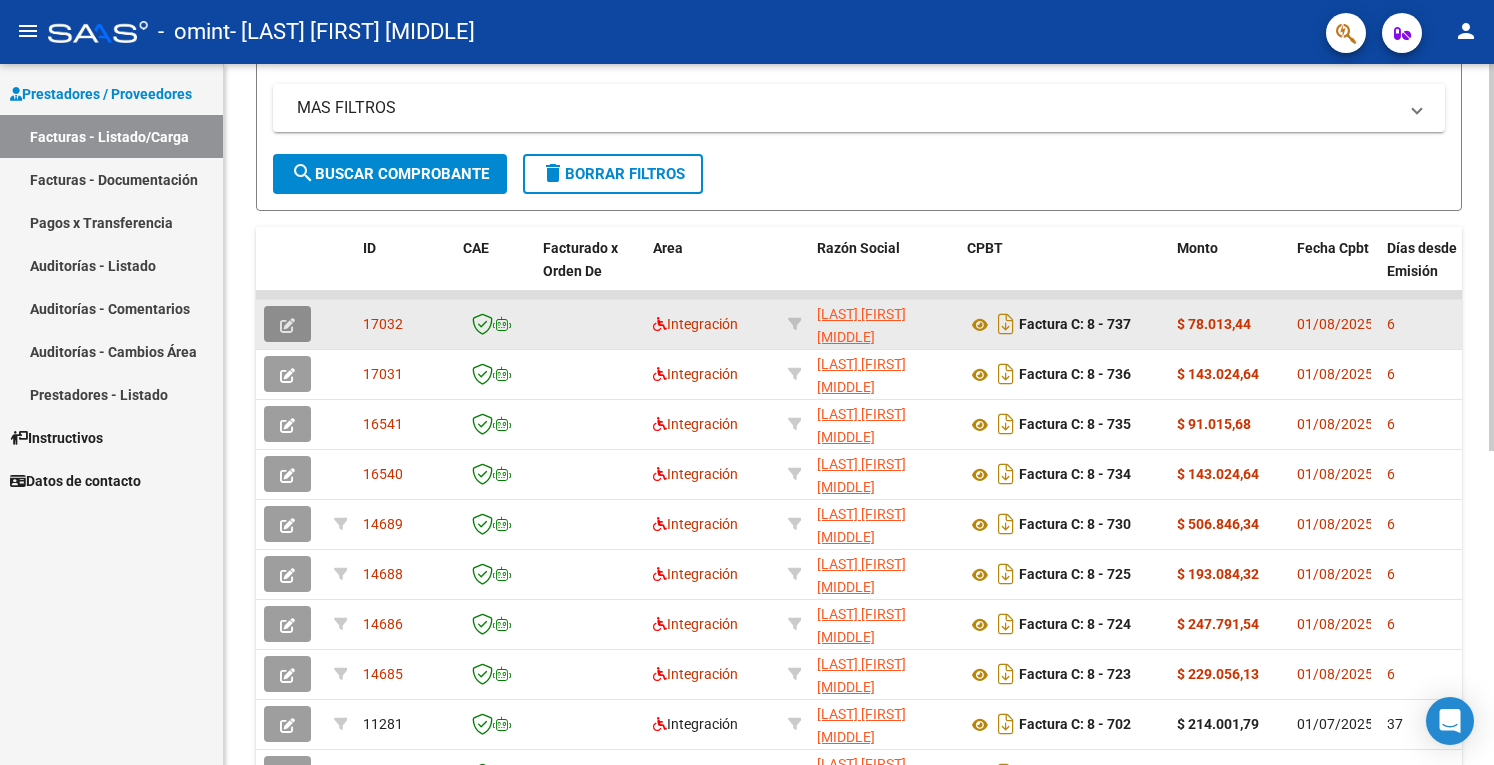 click 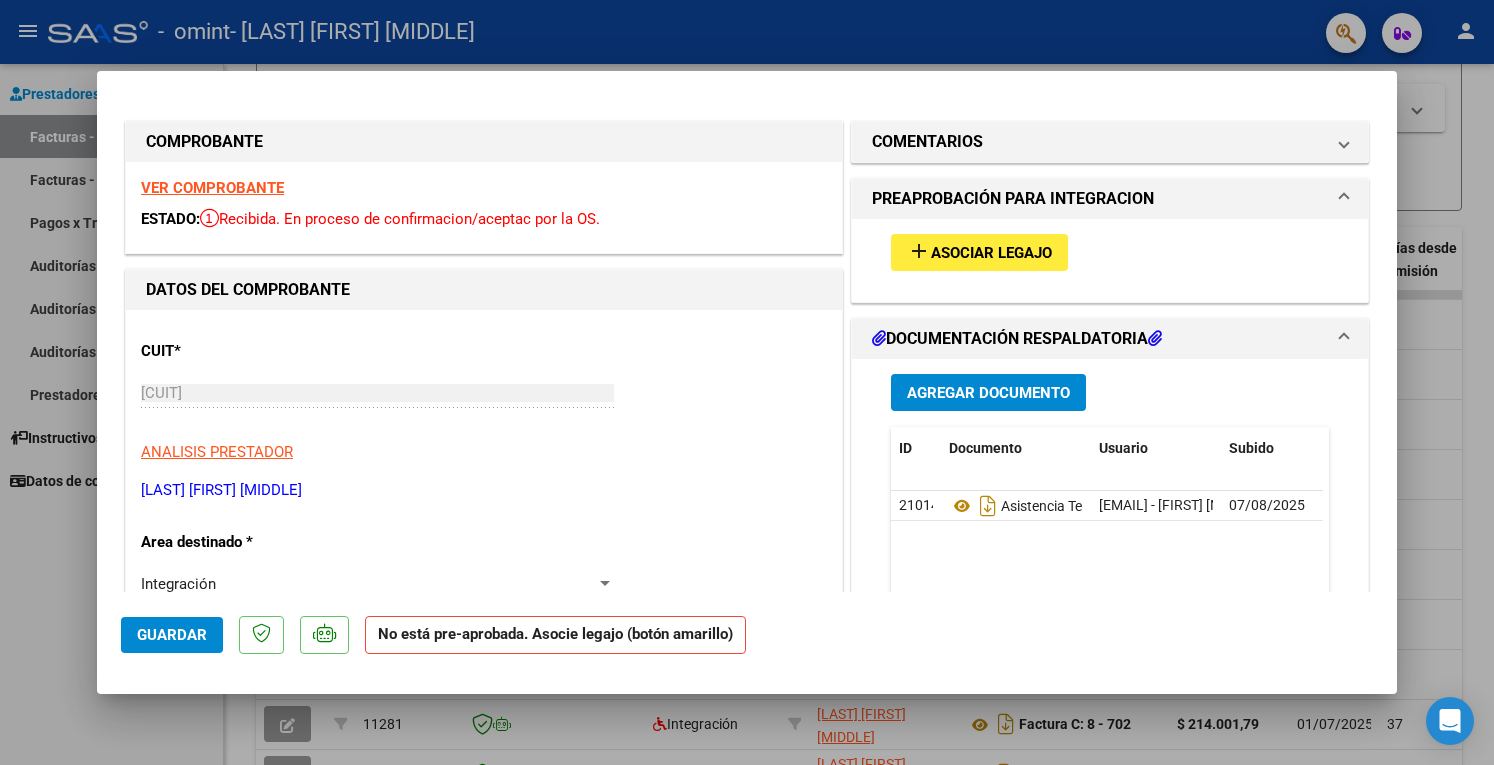 click on "Asociar Legajo" at bounding box center [991, 253] 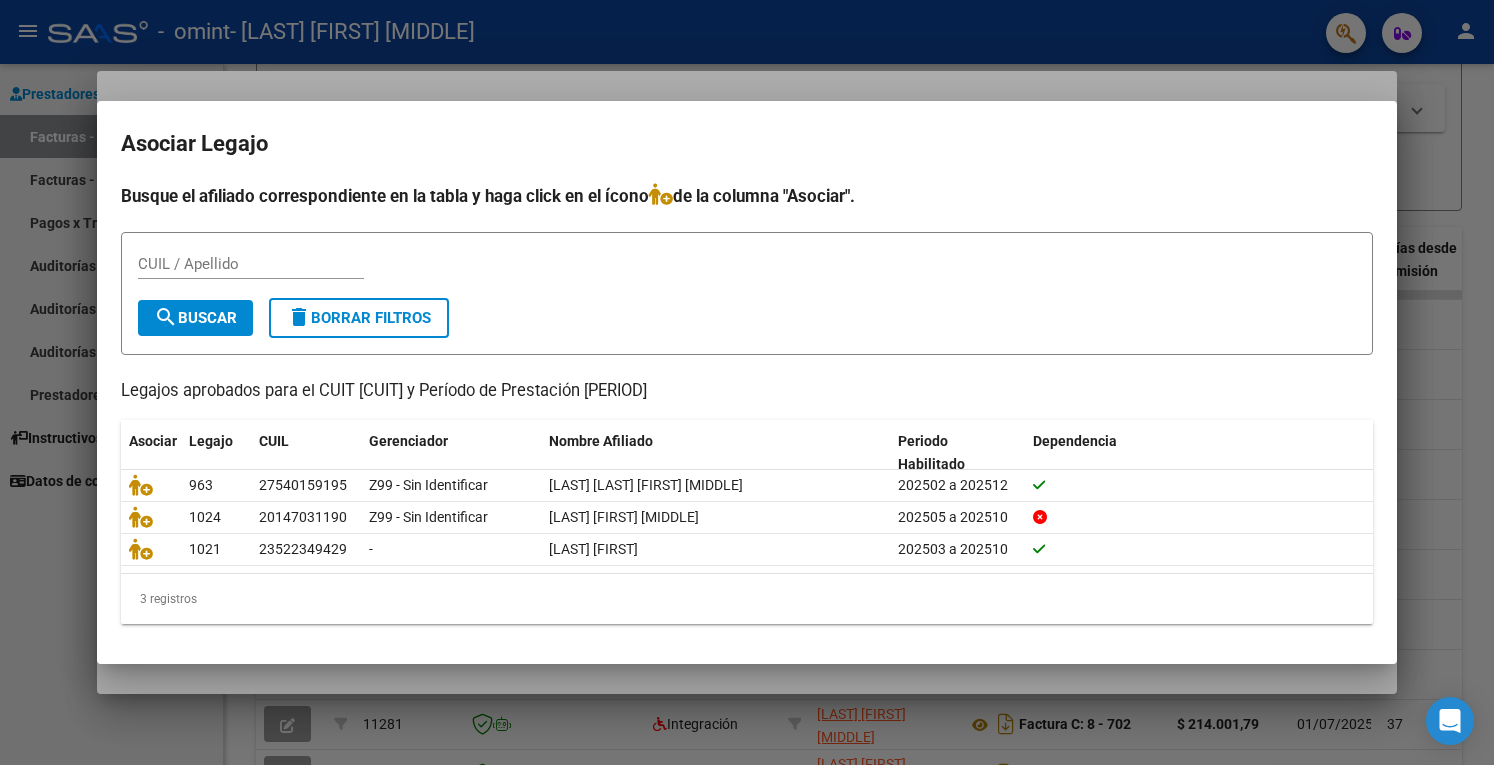 click at bounding box center [747, 382] 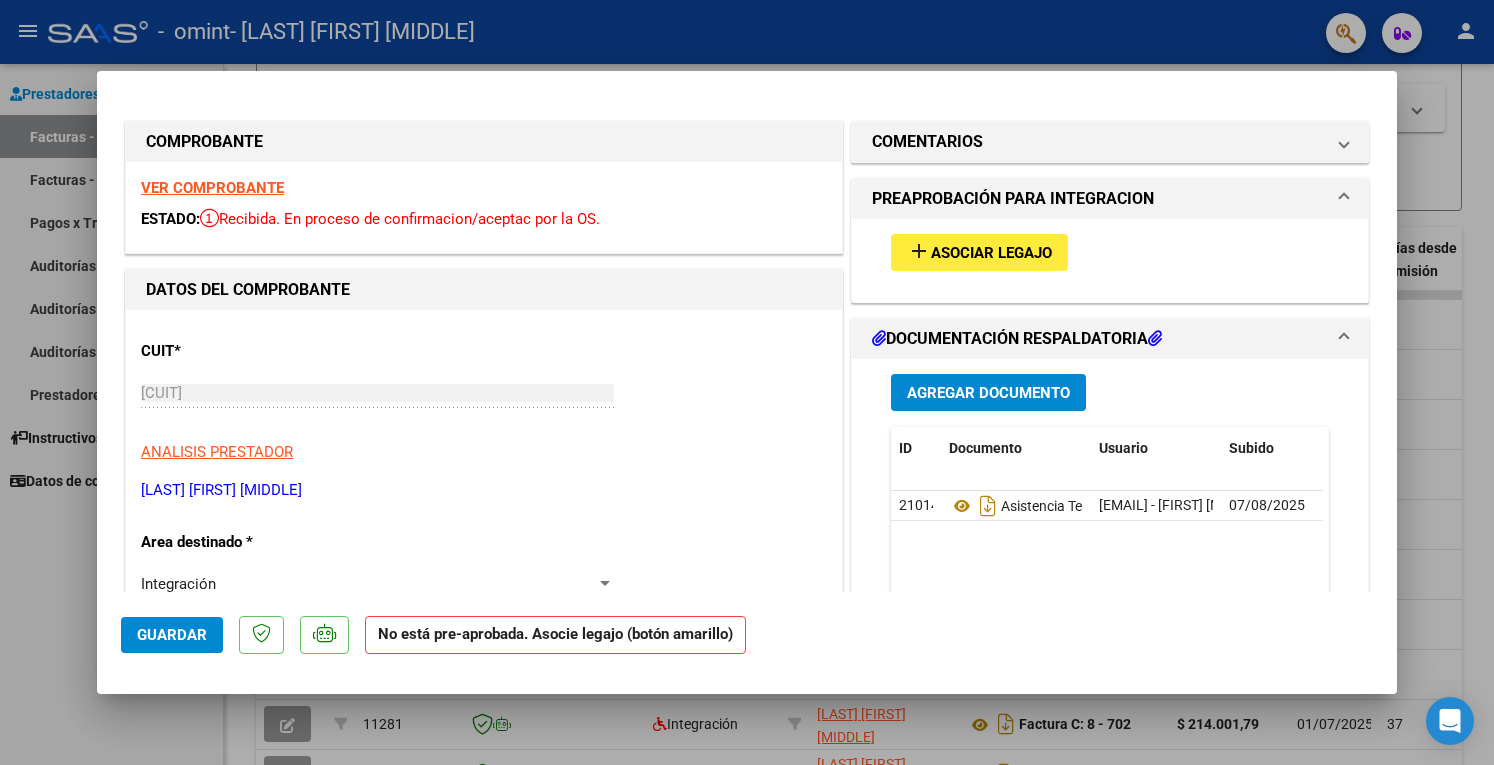 click at bounding box center (747, 382) 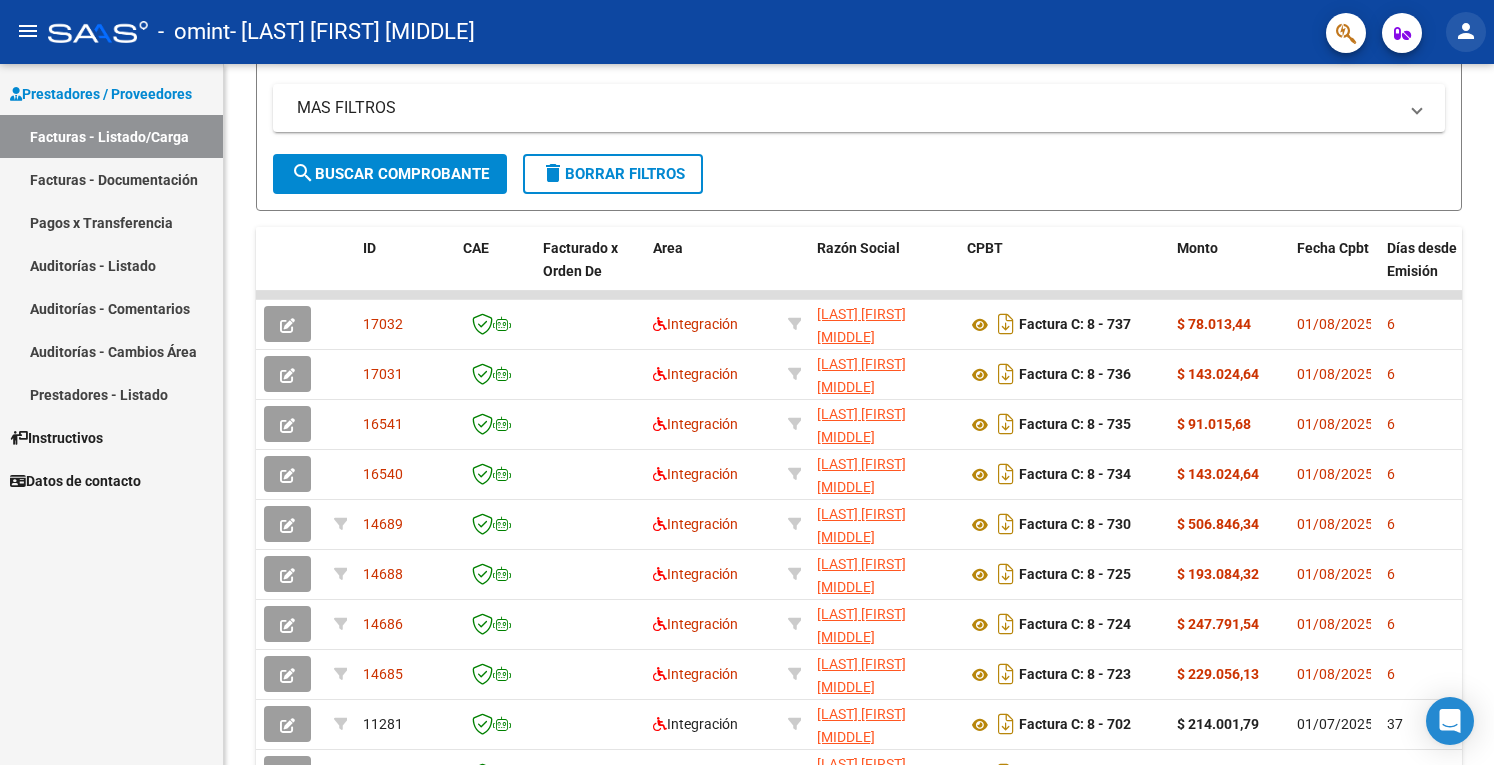 click on "person" 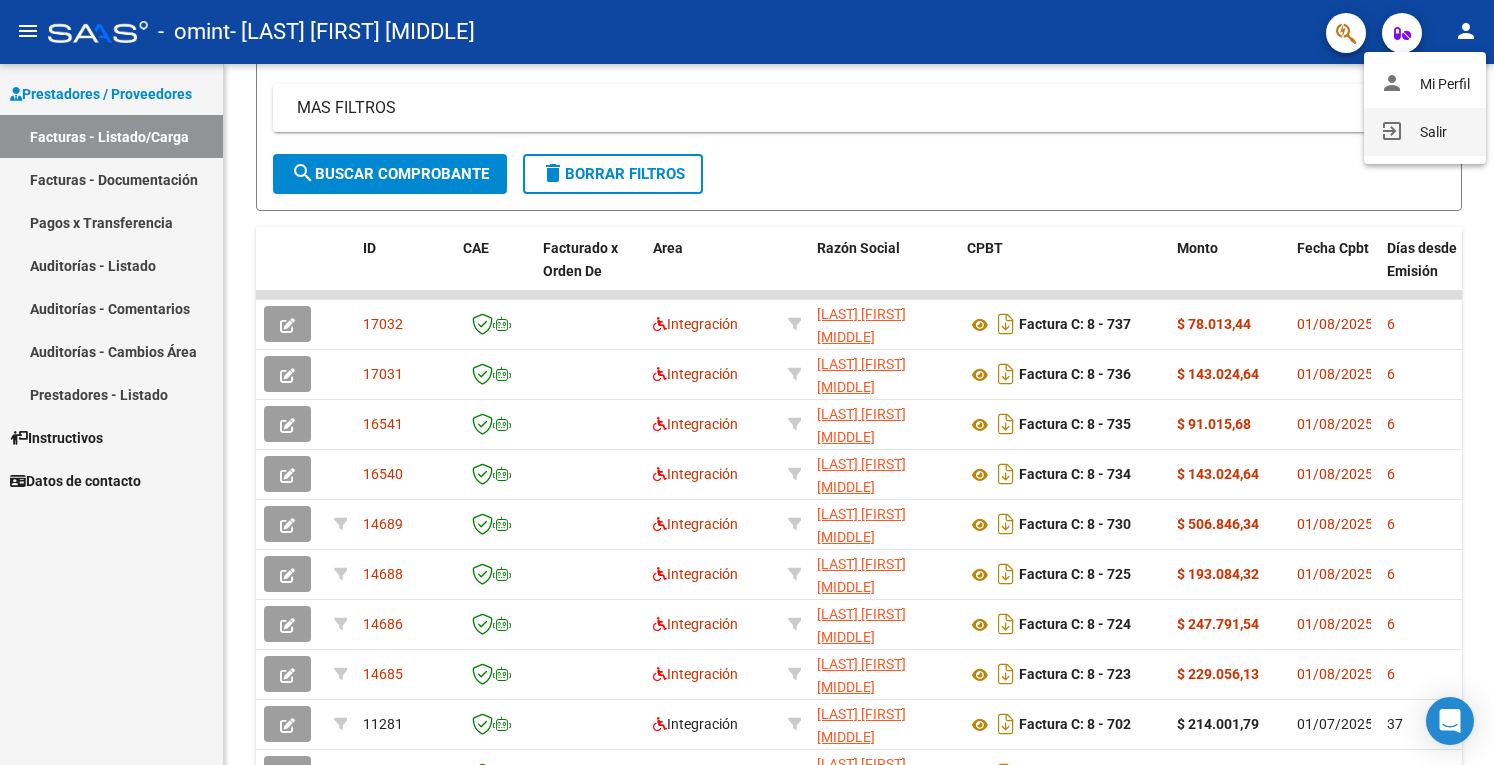 click on "exit_to_app  Salir" at bounding box center [1425, 132] 